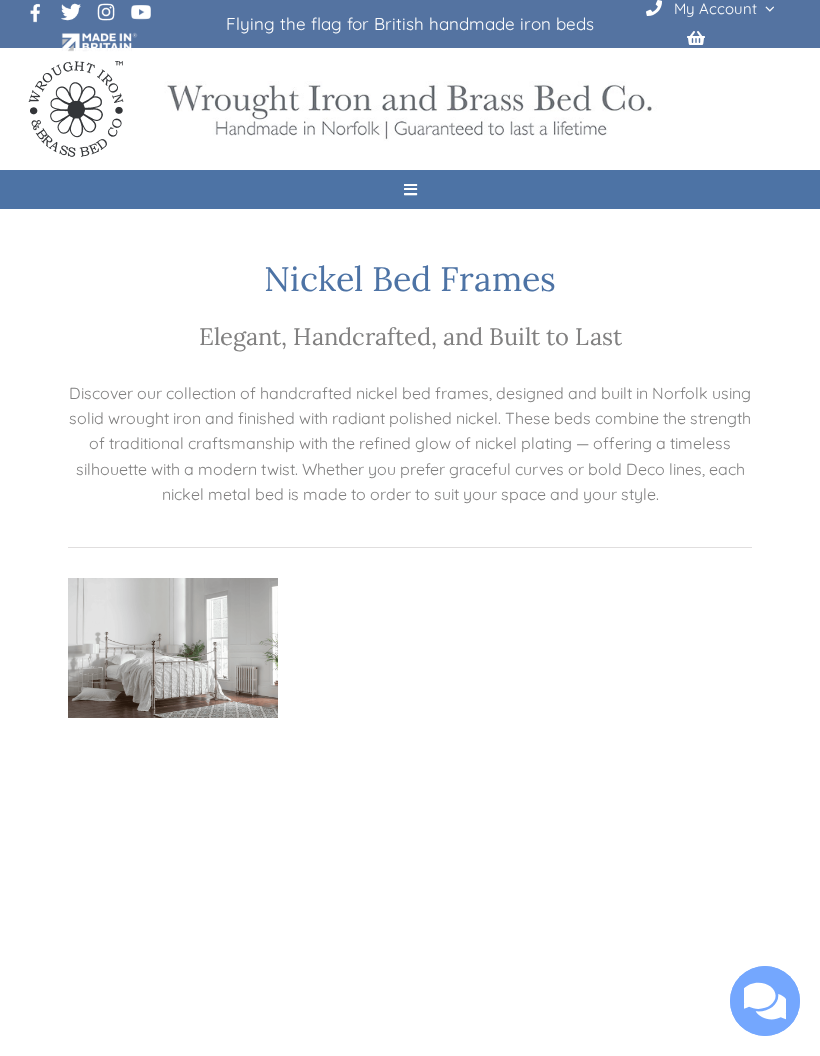 scroll, scrollTop: 0, scrollLeft: 0, axis: both 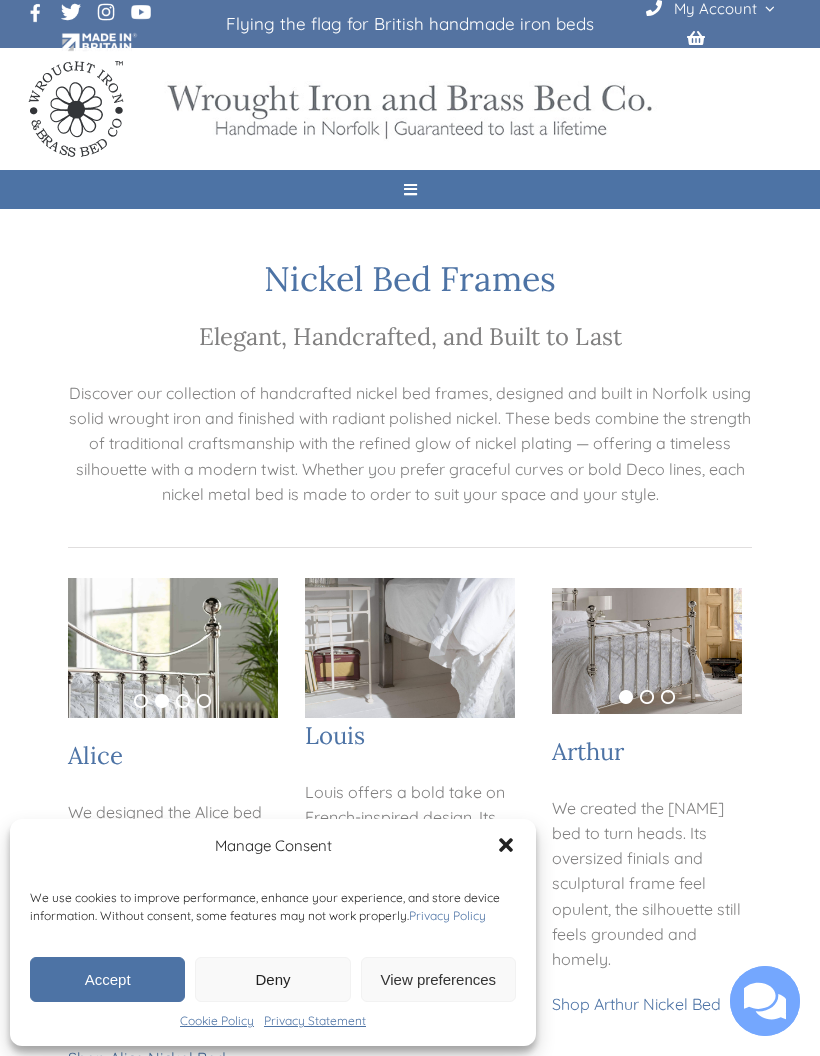 click at bounding box center [647, 651] 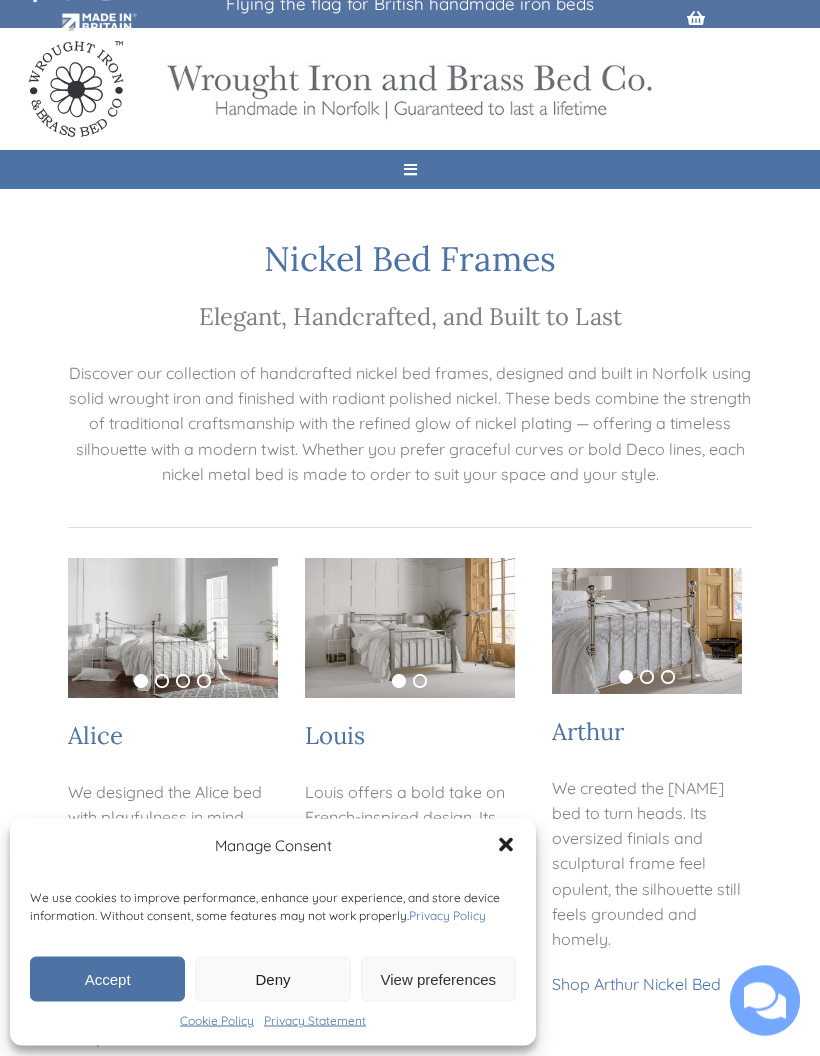 scroll, scrollTop: 23, scrollLeft: 0, axis: vertical 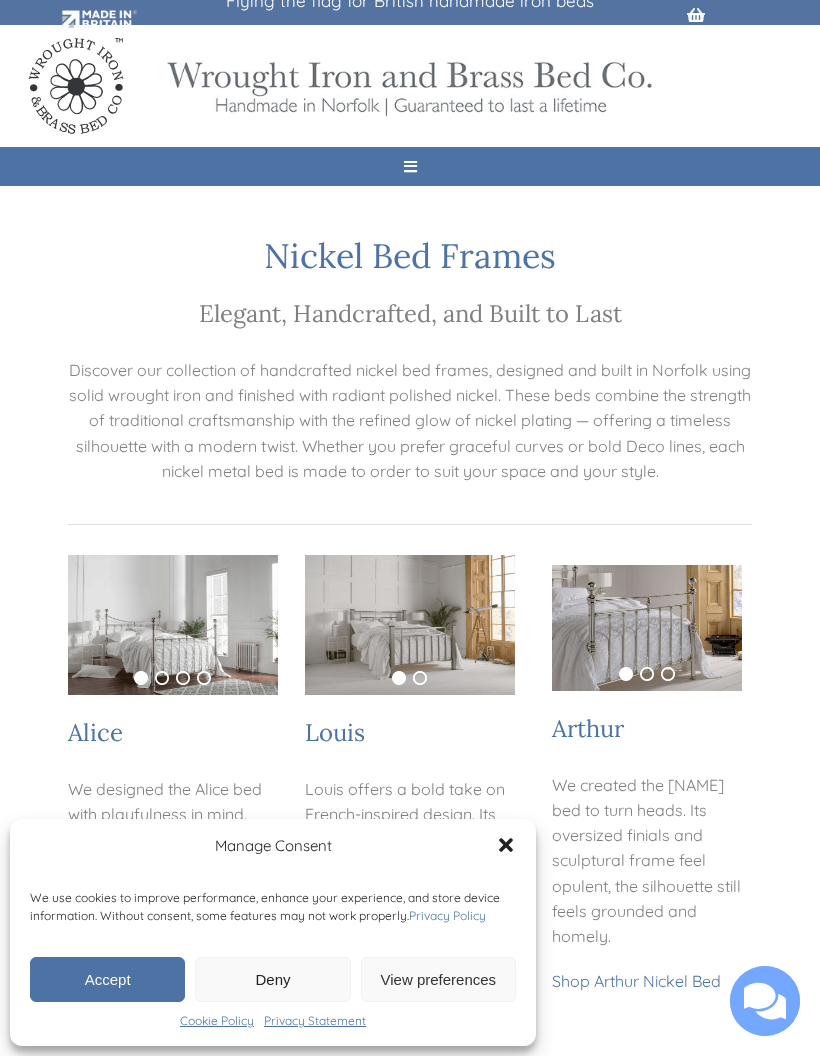 click on "Shop Arthur Nickel Bed" at bounding box center [636, 981] 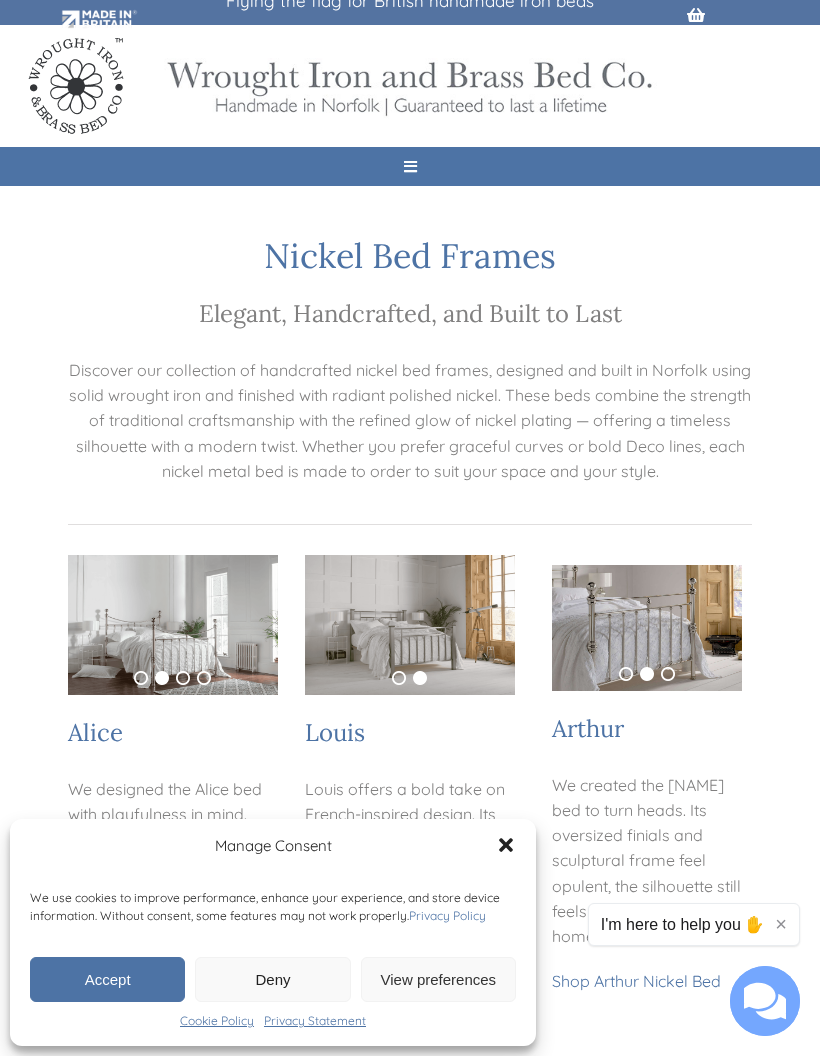 scroll, scrollTop: 103, scrollLeft: 0, axis: vertical 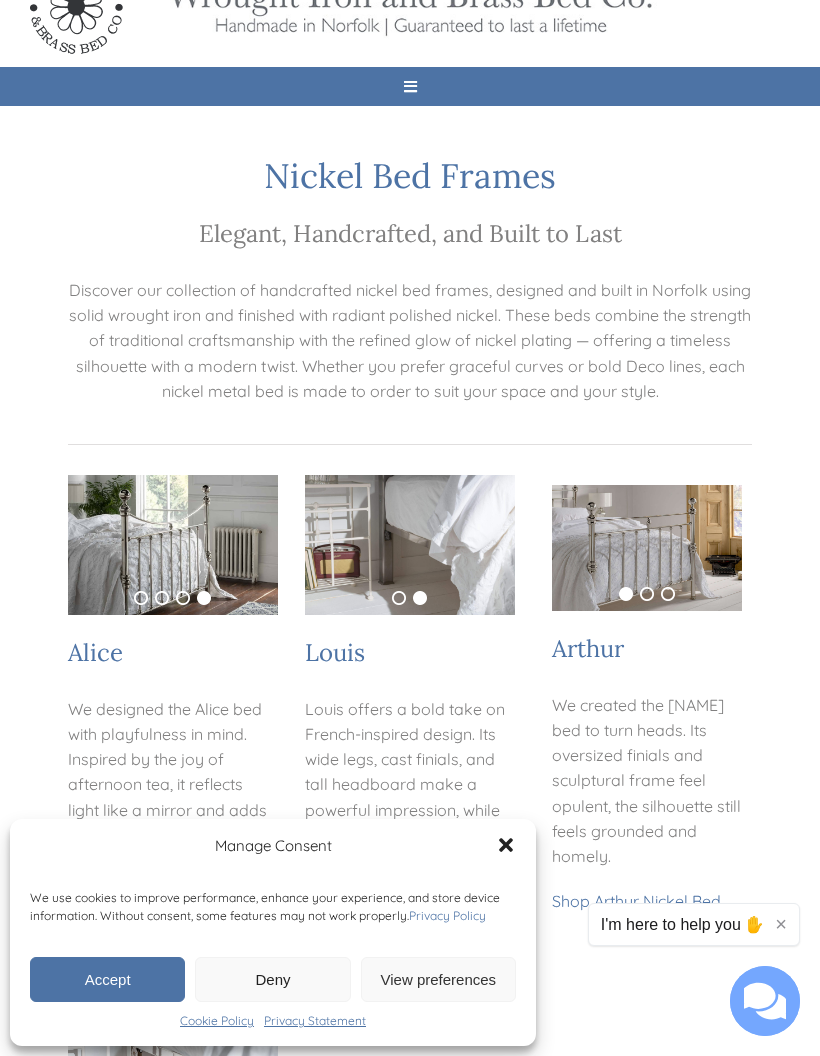 click at bounding box center (173, 545) 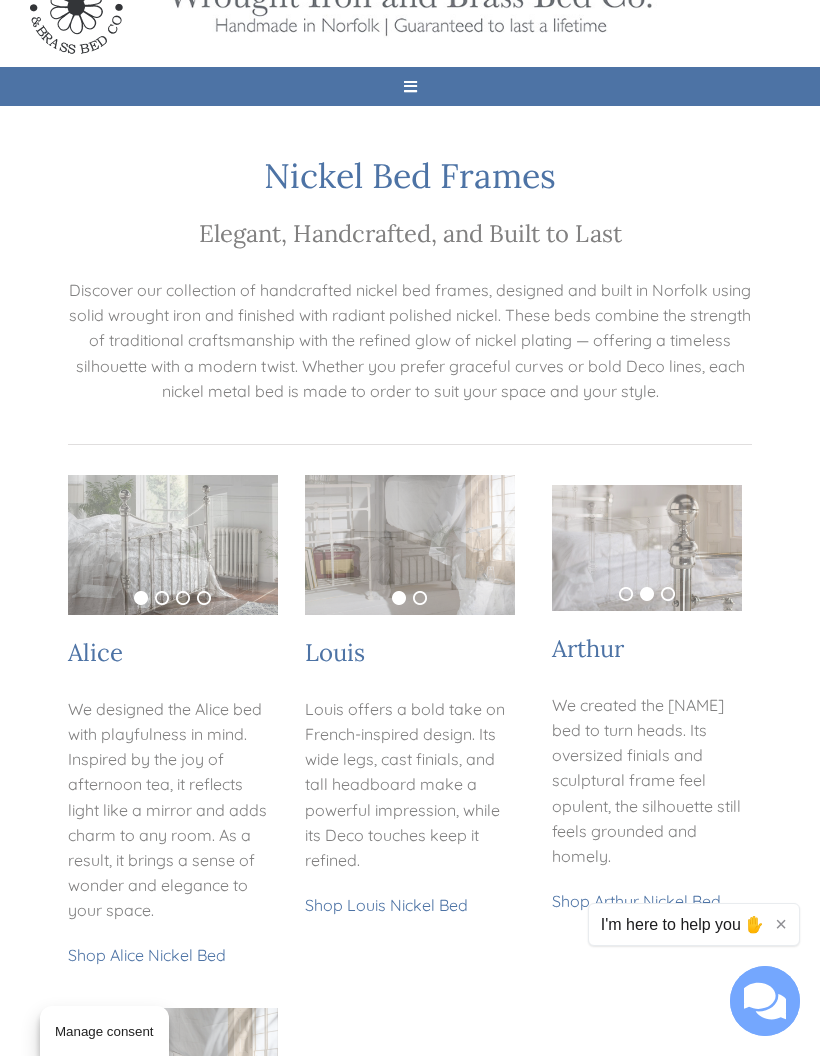 click at bounding box center (173, 545) 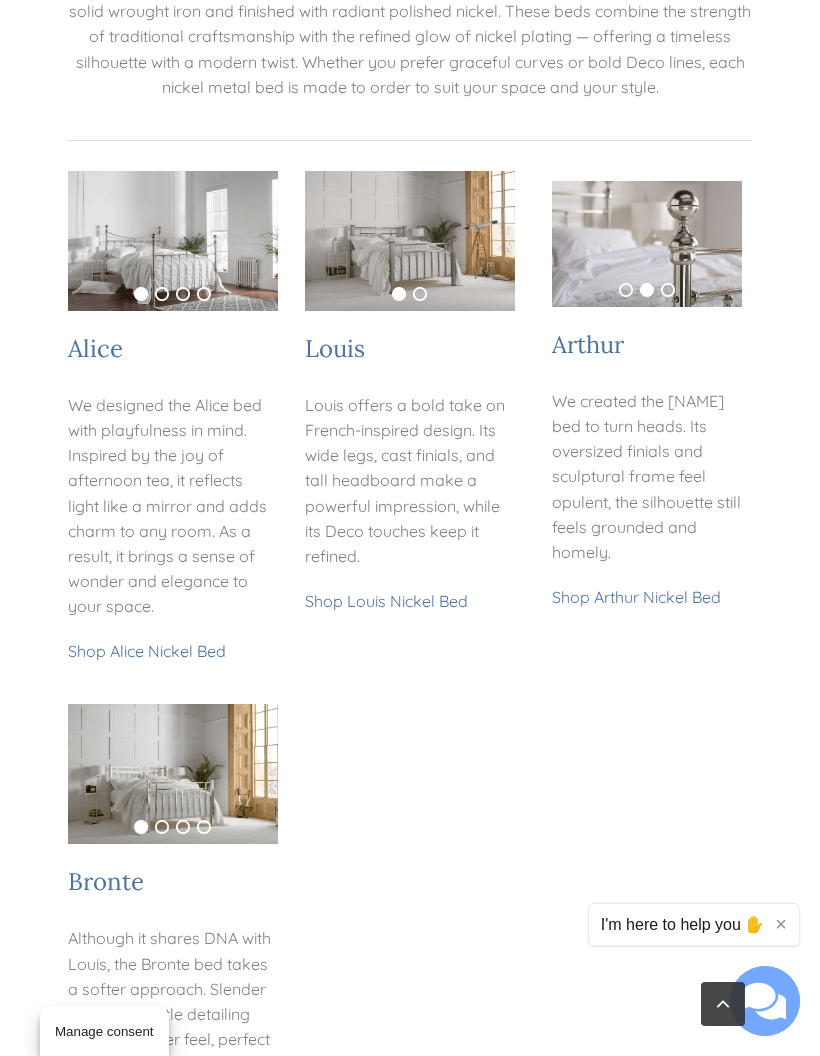scroll, scrollTop: 402, scrollLeft: 0, axis: vertical 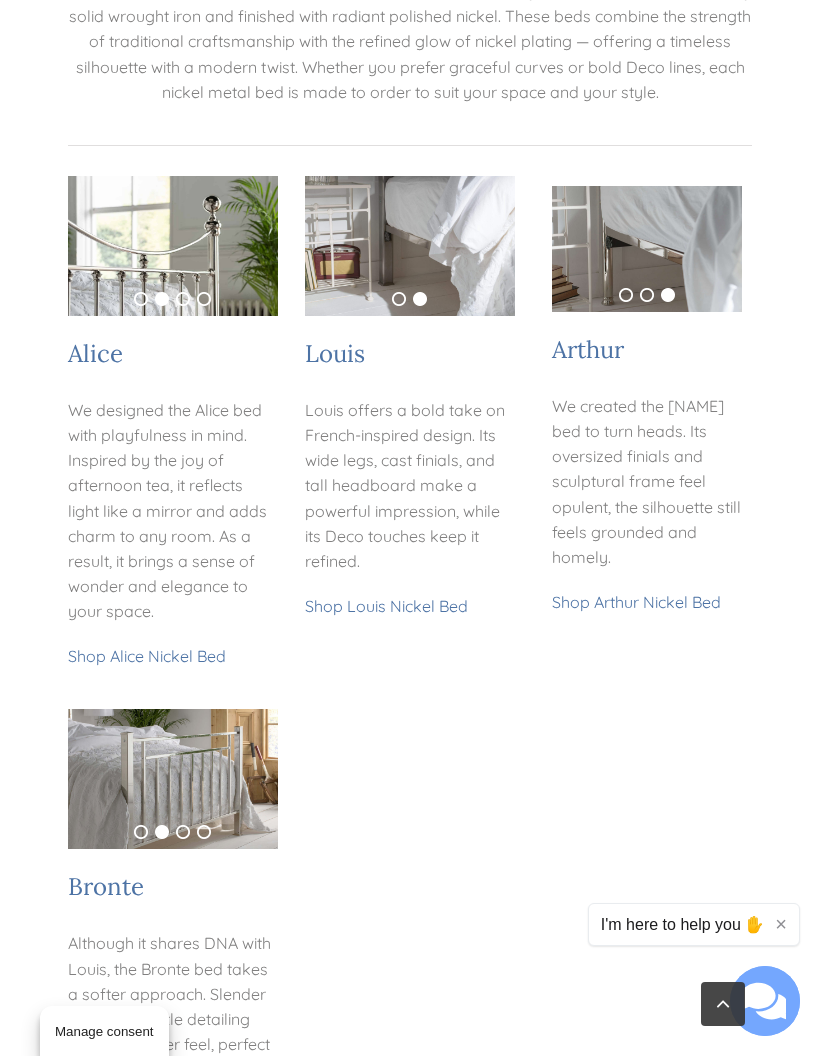 click at bounding box center [173, 246] 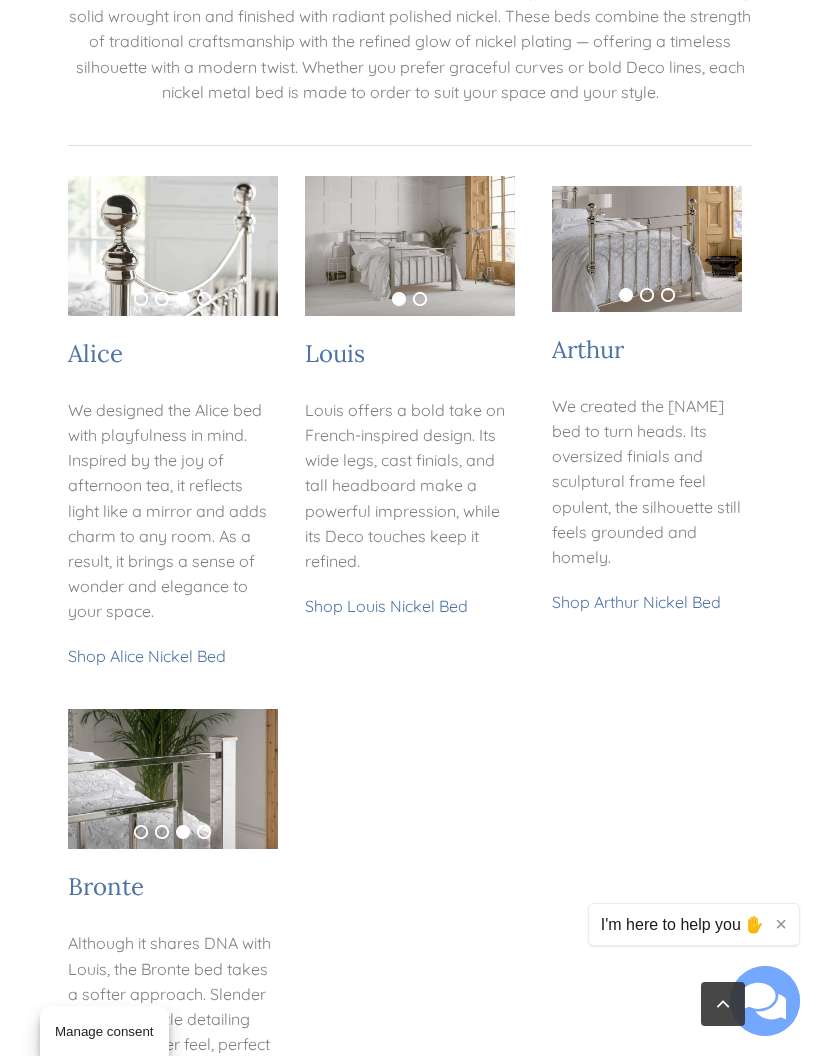 click at bounding box center [173, 246] 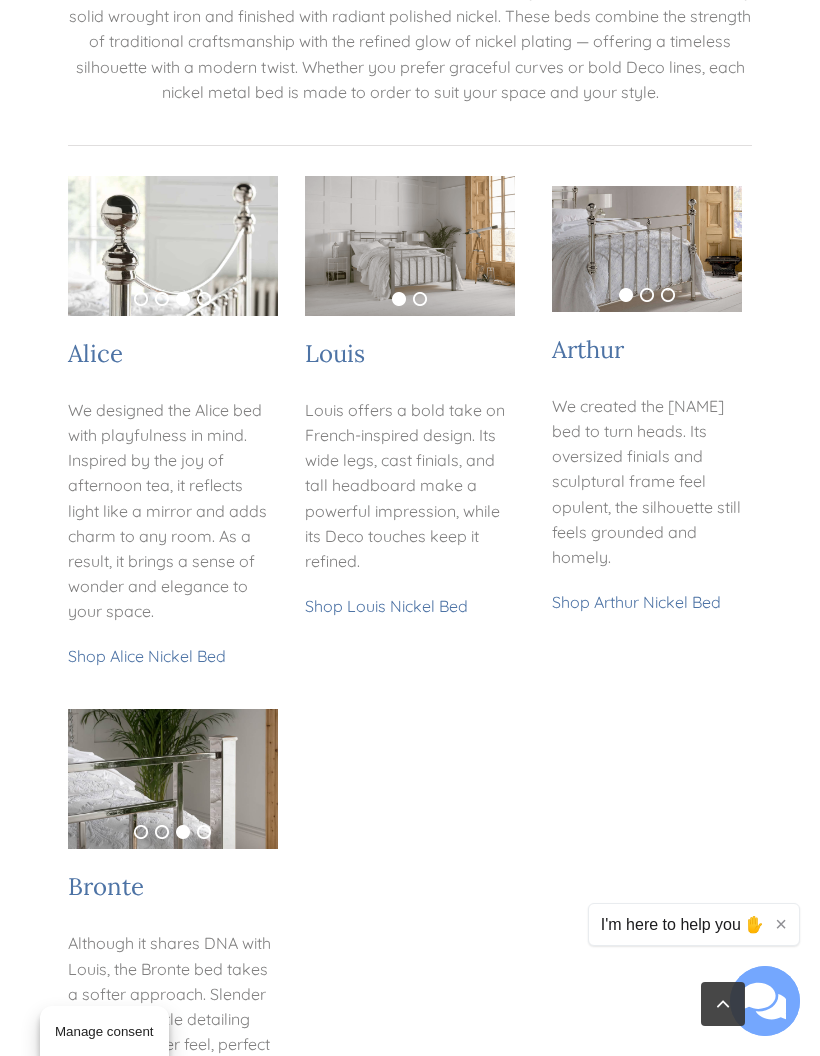 click at bounding box center (173, 246) 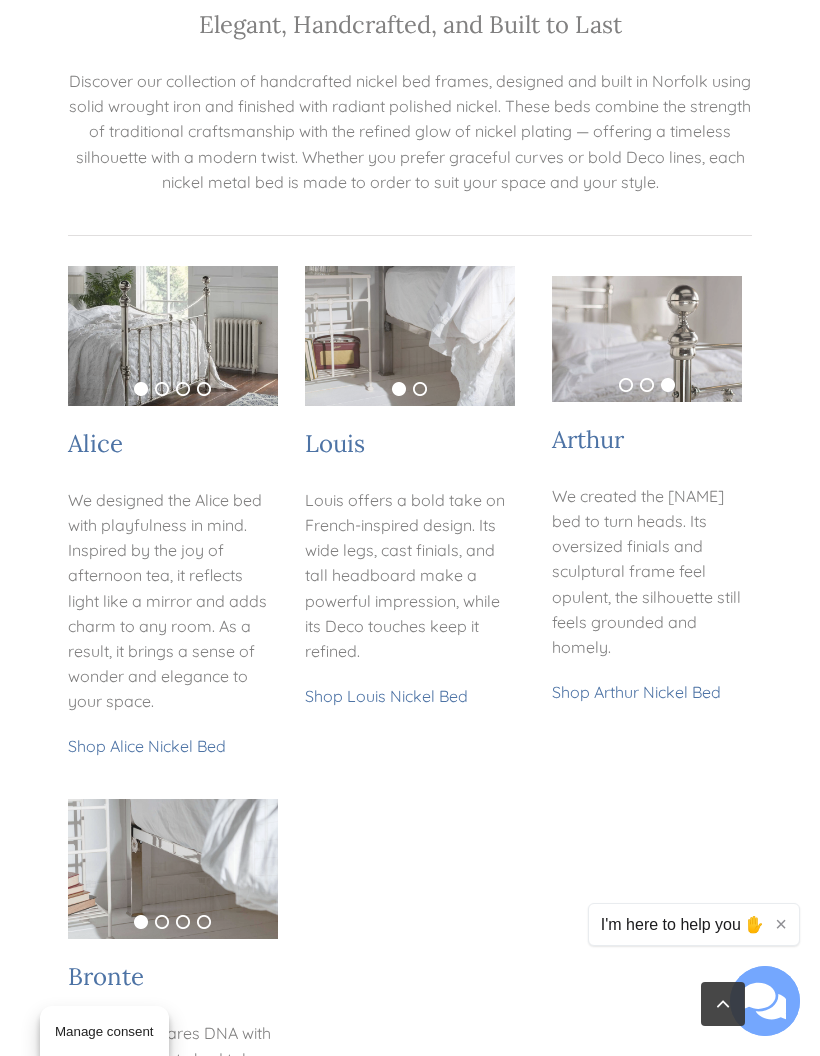 scroll, scrollTop: 311, scrollLeft: 0, axis: vertical 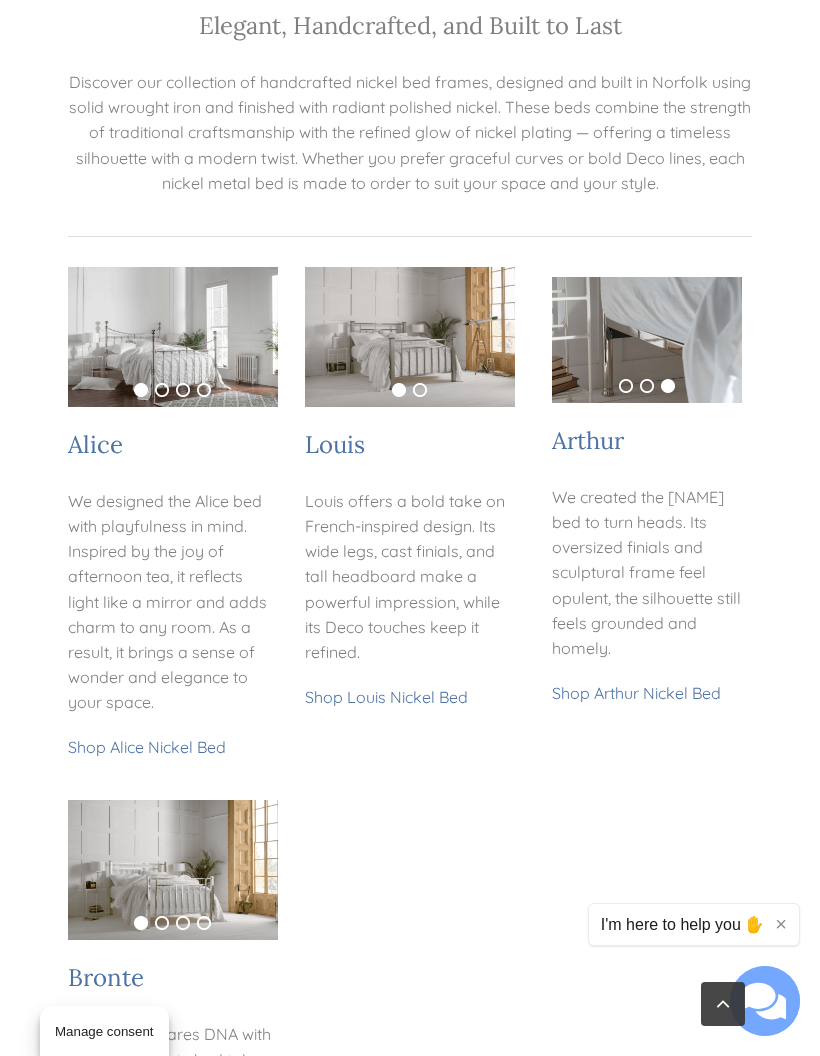 click at bounding box center (410, 337) 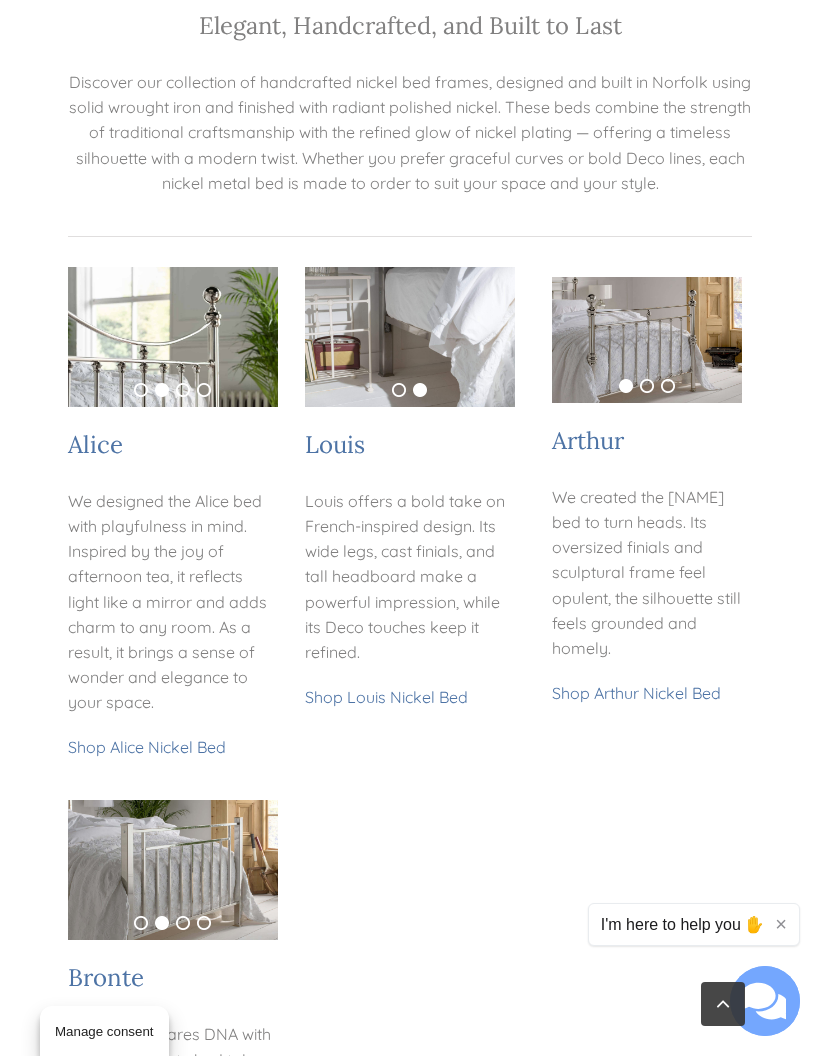 click on "Louis
Louis offers a bold take on French-inspired design. Its wide legs, cast finials, and tall headboard make a powerful impression, while its Deco touches keep it refined.
Shop Louis Nickel Bed" at bounding box center (410, 578) 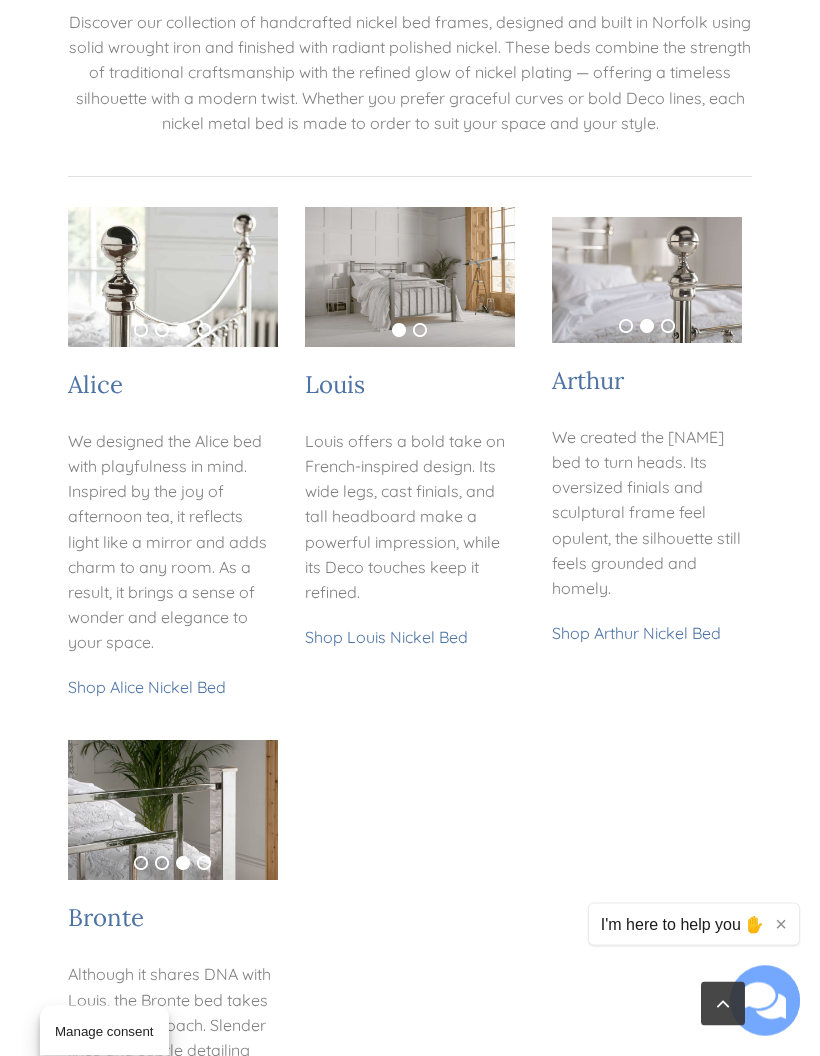 scroll, scrollTop: 372, scrollLeft: 0, axis: vertical 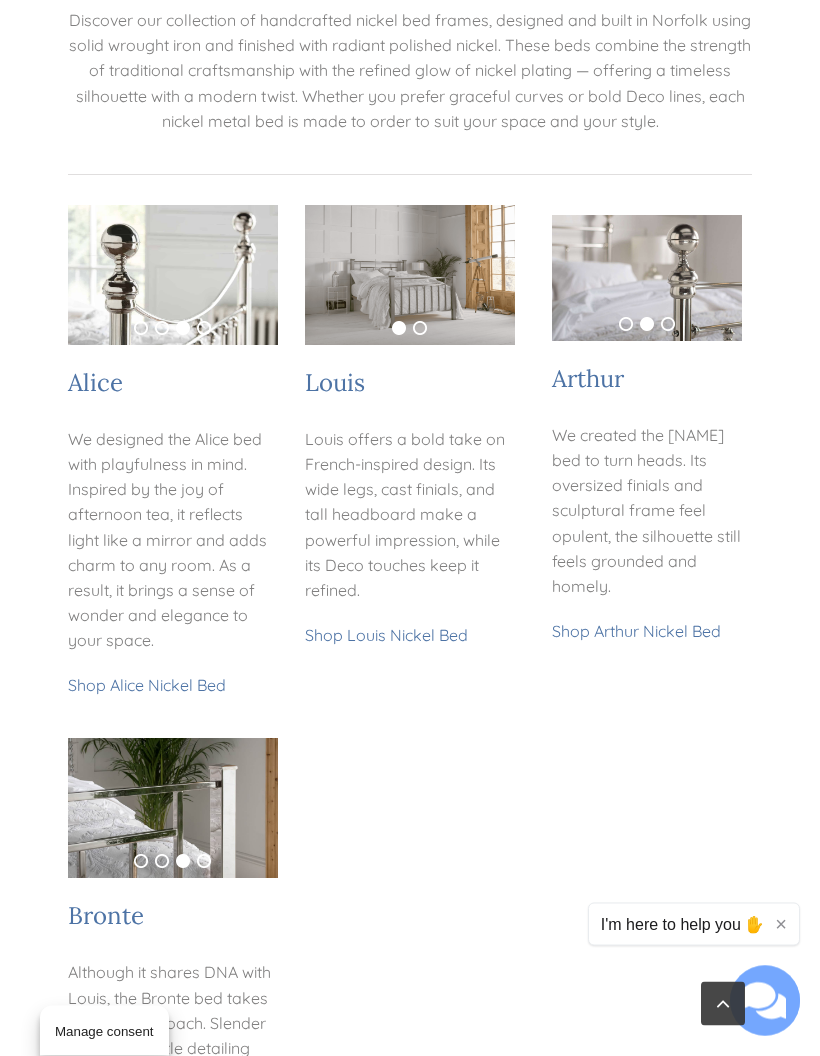 click at bounding box center (173, 809) 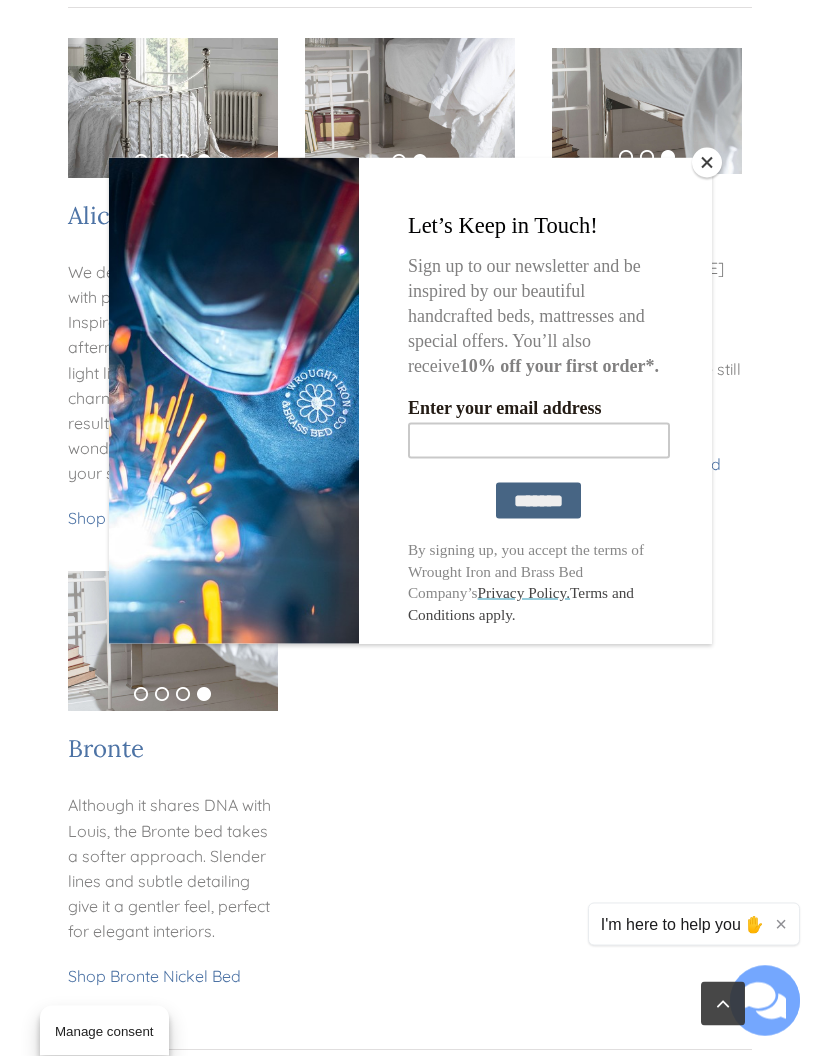 scroll, scrollTop: 540, scrollLeft: 0, axis: vertical 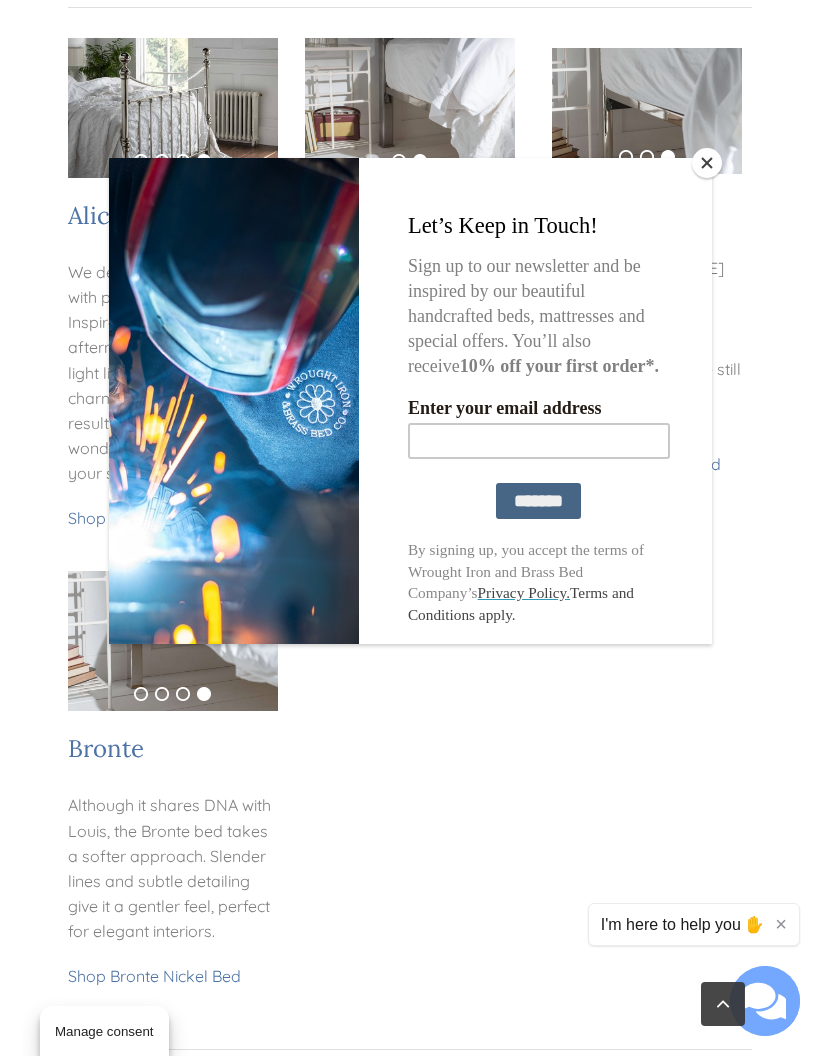 click at bounding box center [410, 577] 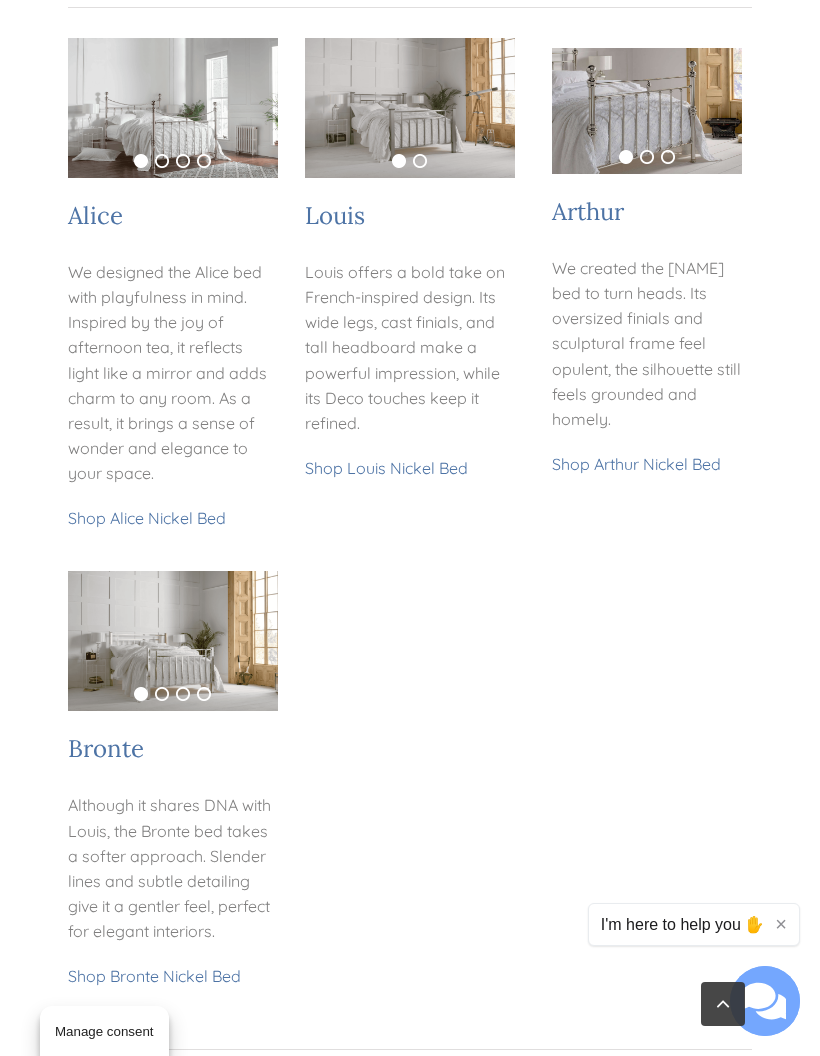 click on "Shop Bronte Nickel Bed" at bounding box center (154, 976) 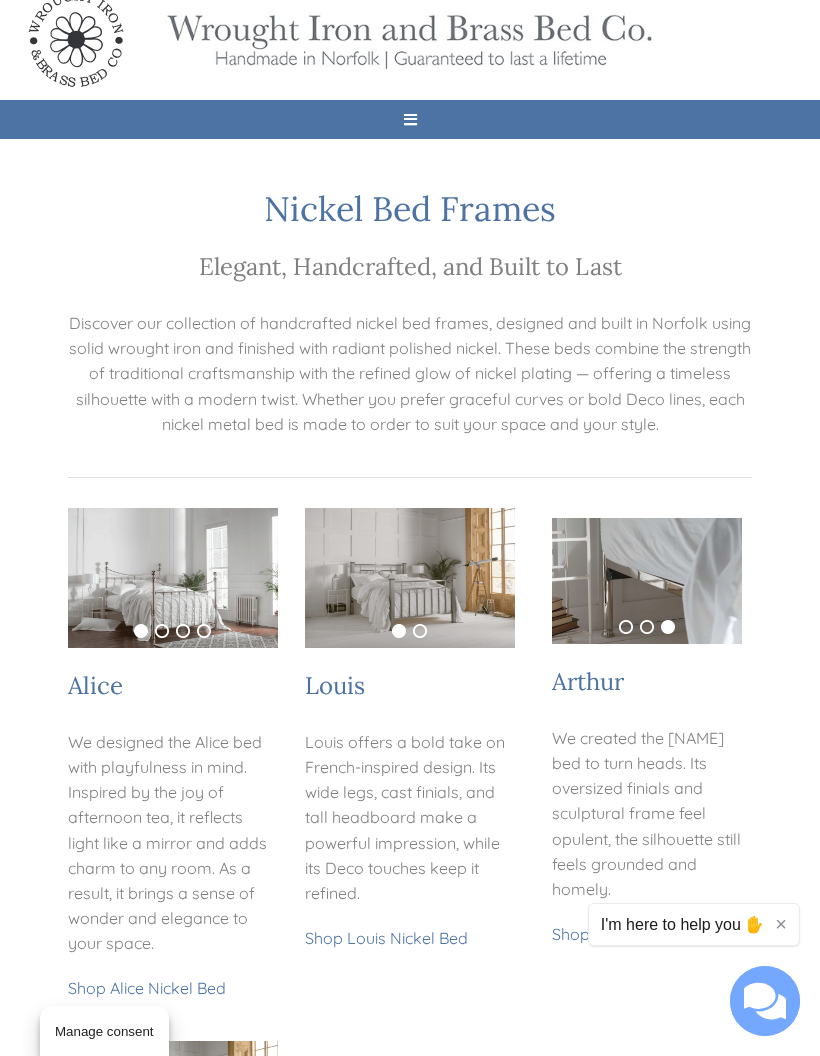 scroll, scrollTop: 0, scrollLeft: 0, axis: both 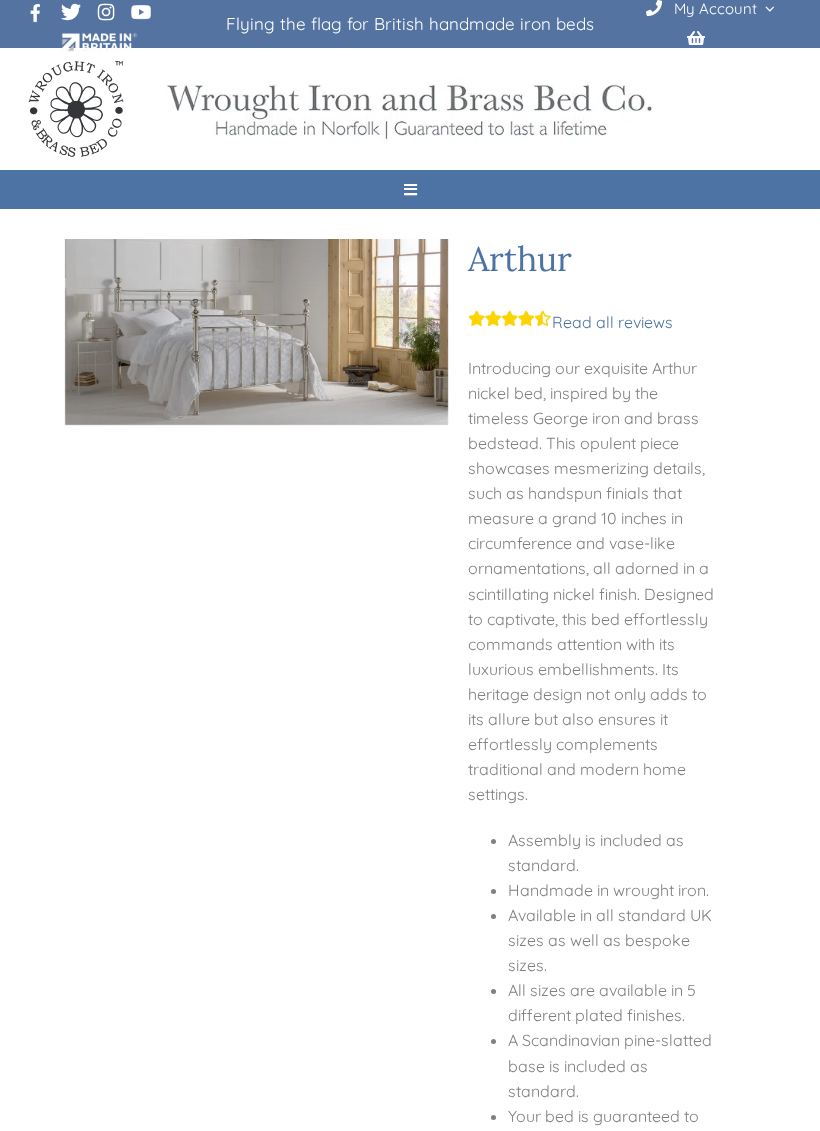 checkbox on "****" 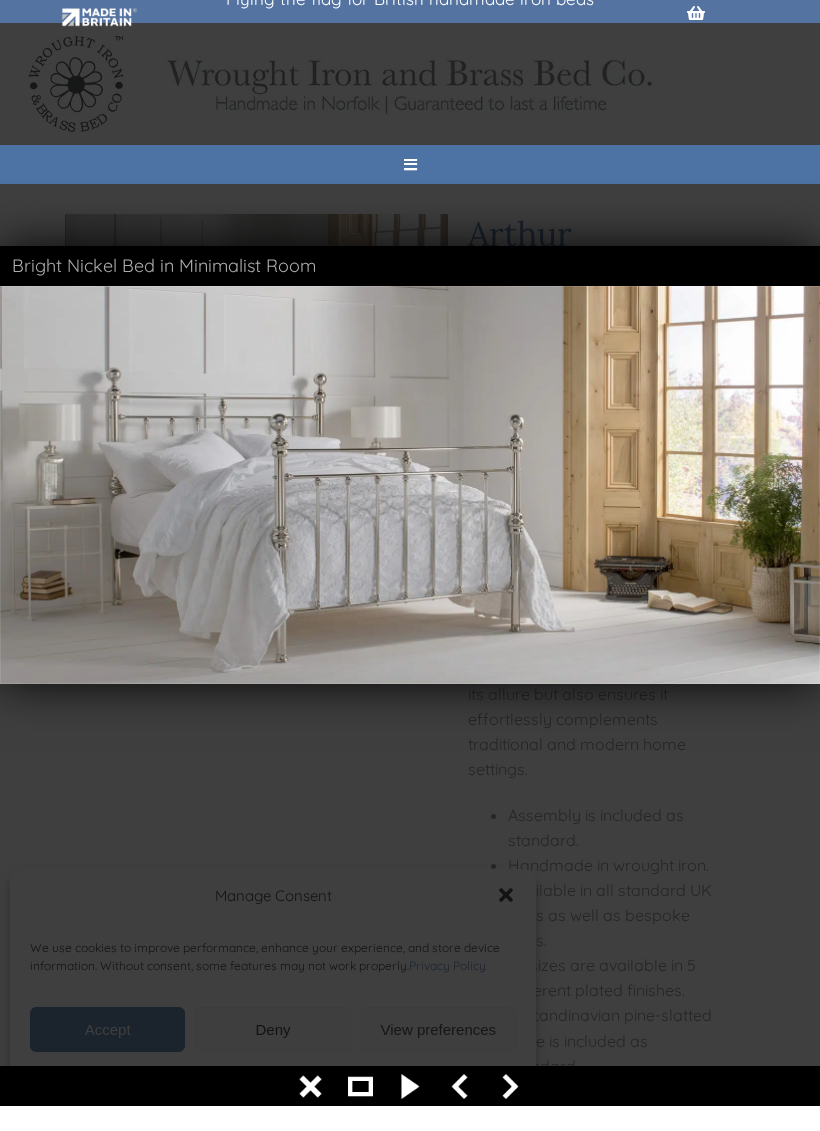 click at bounding box center (410, 510) 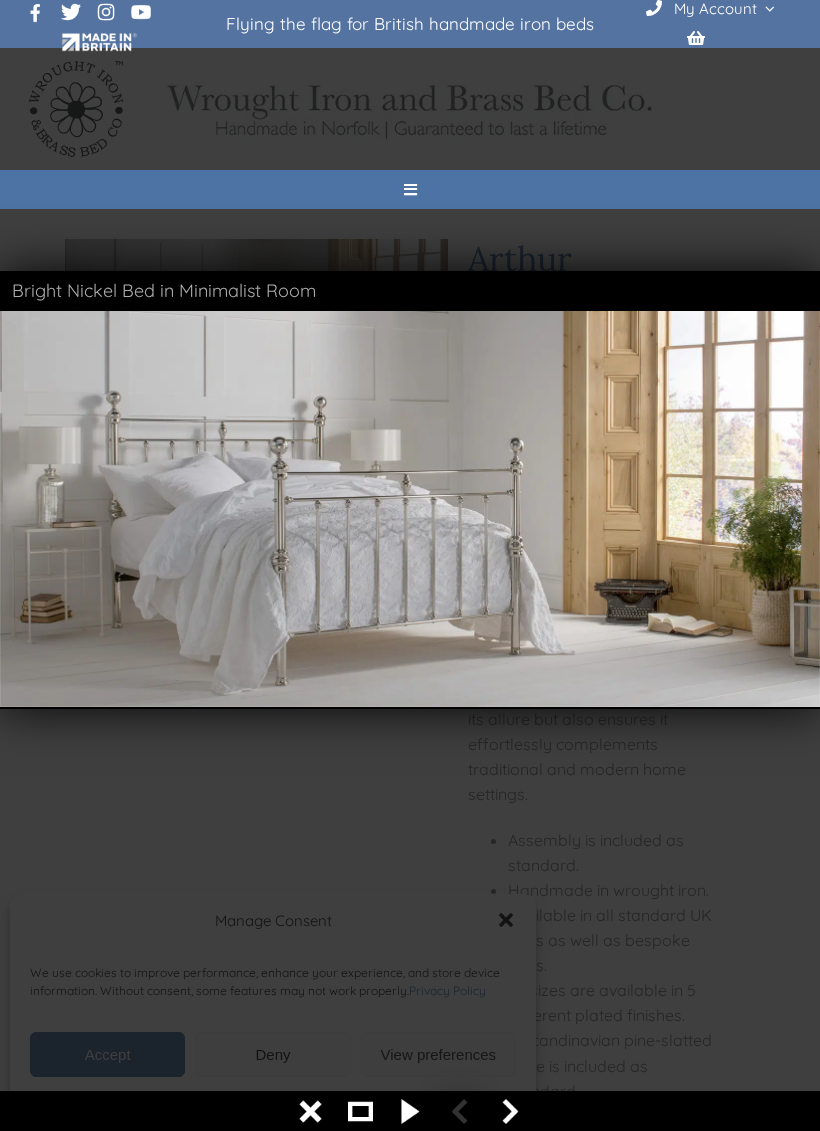 scroll, scrollTop: 2, scrollLeft: 0, axis: vertical 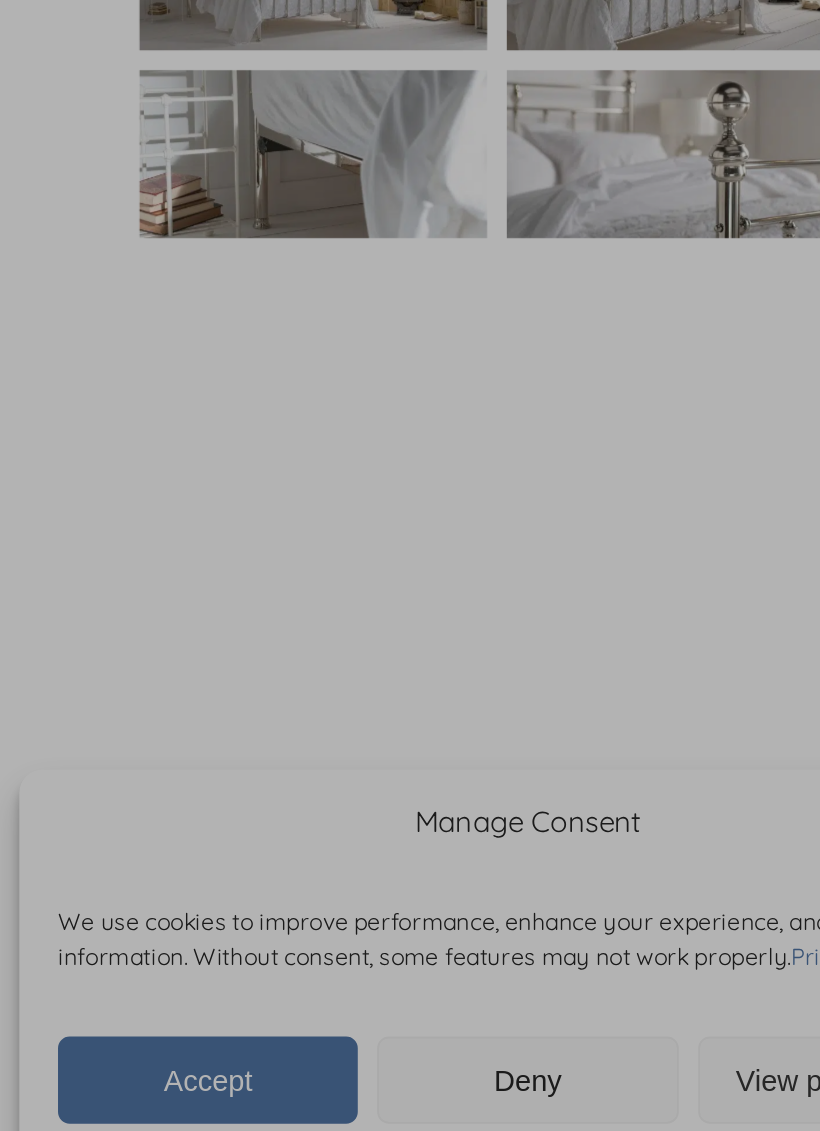 click at bounding box center (410, 565) 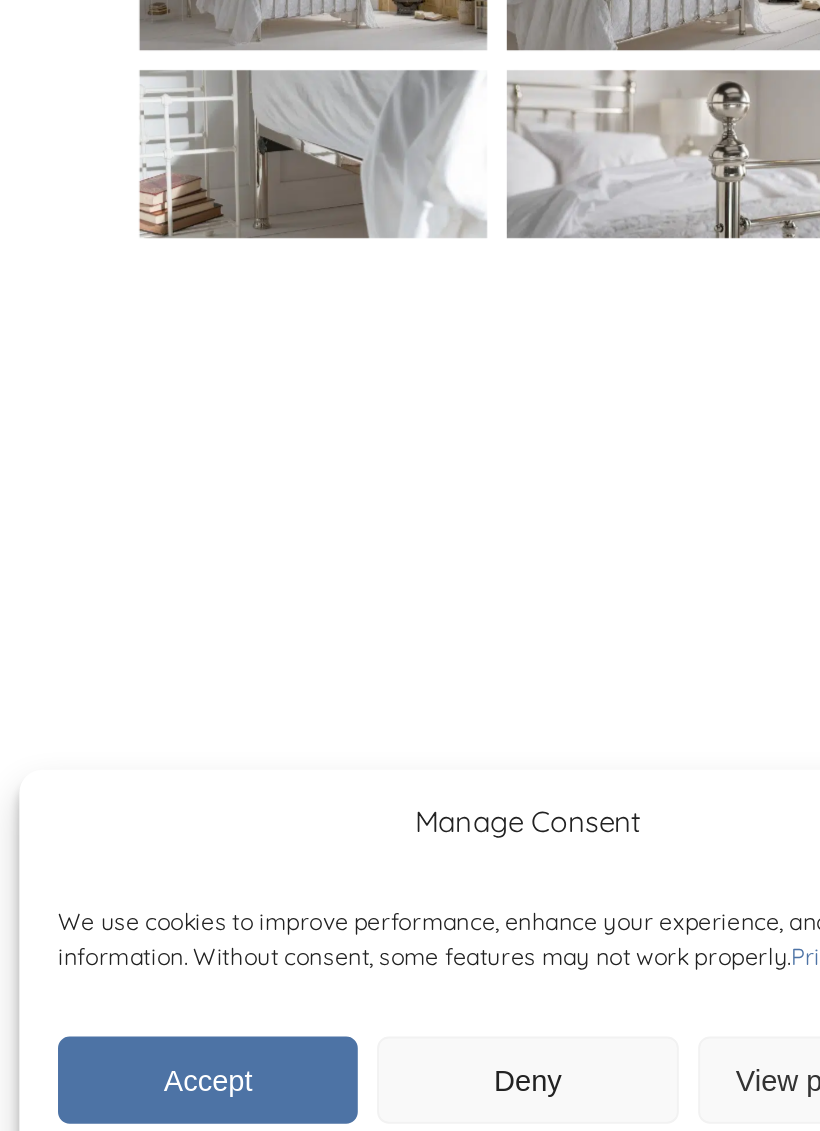 click on "Accept" at bounding box center (107, 1054) 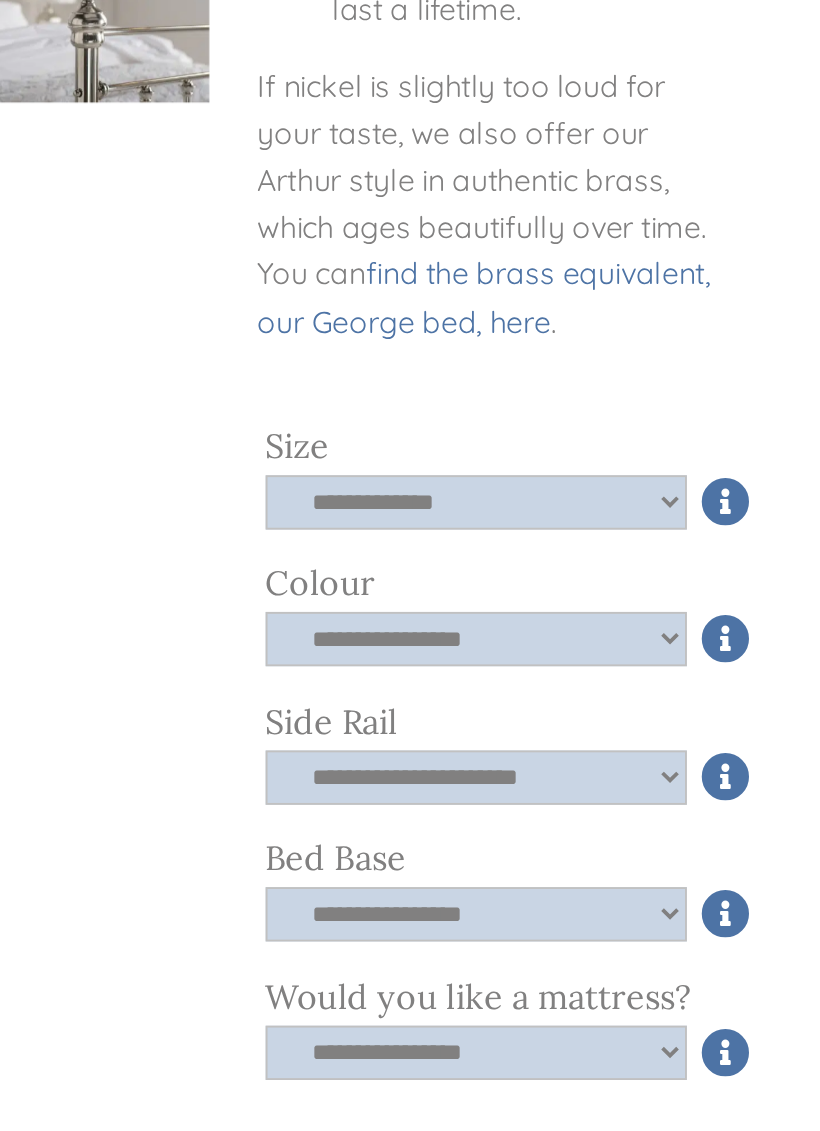 scroll, scrollTop: 611, scrollLeft: 0, axis: vertical 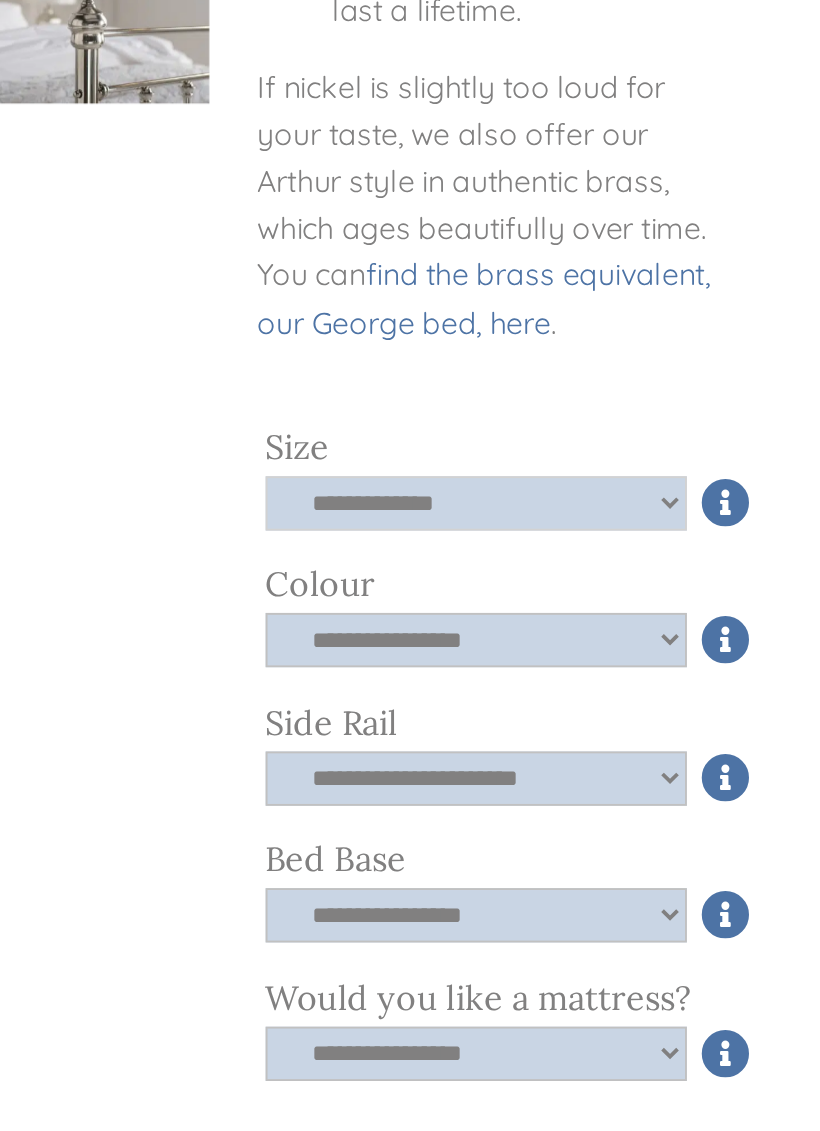click on "**********" 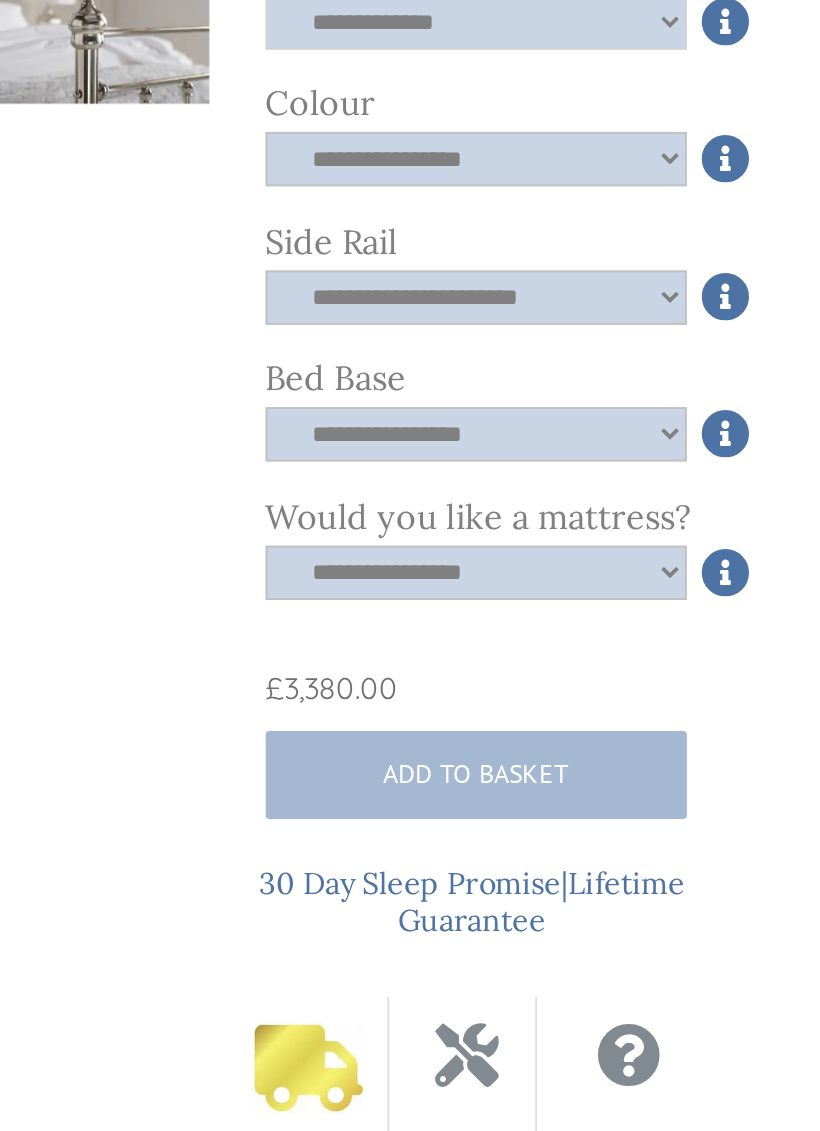 scroll, scrollTop: 872, scrollLeft: 0, axis: vertical 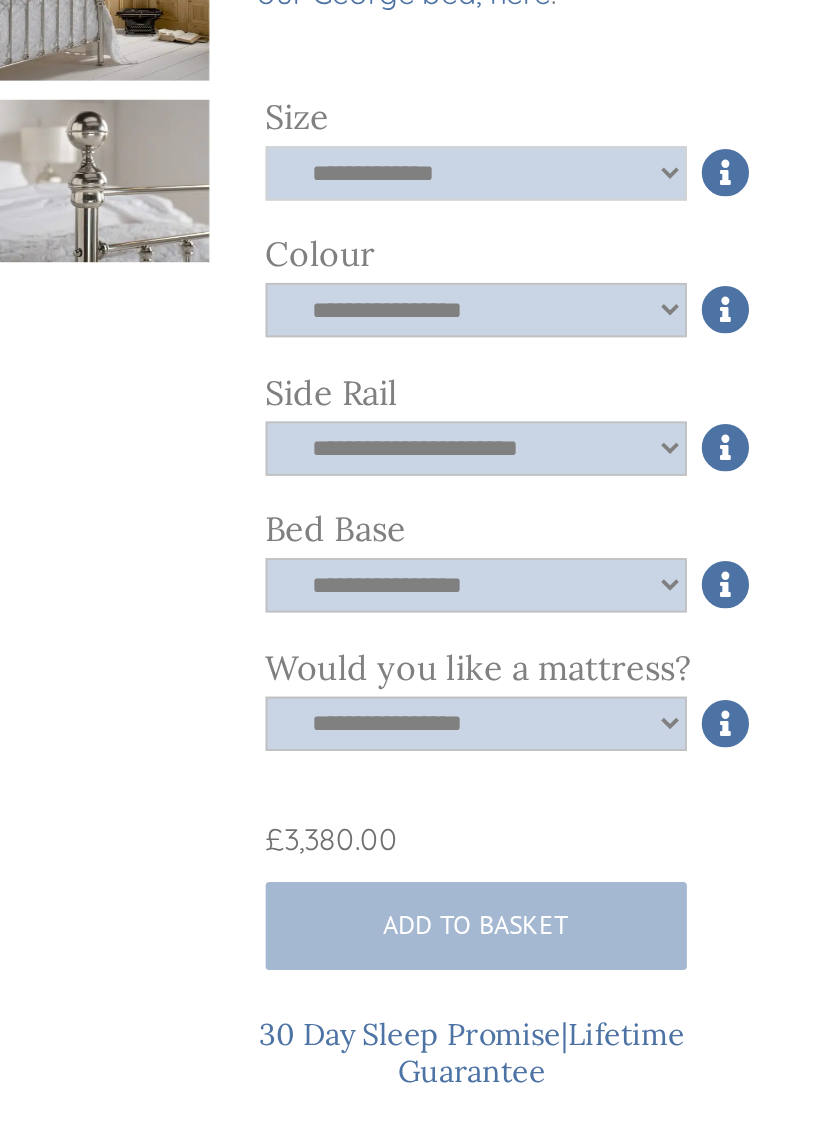 click on "**********" 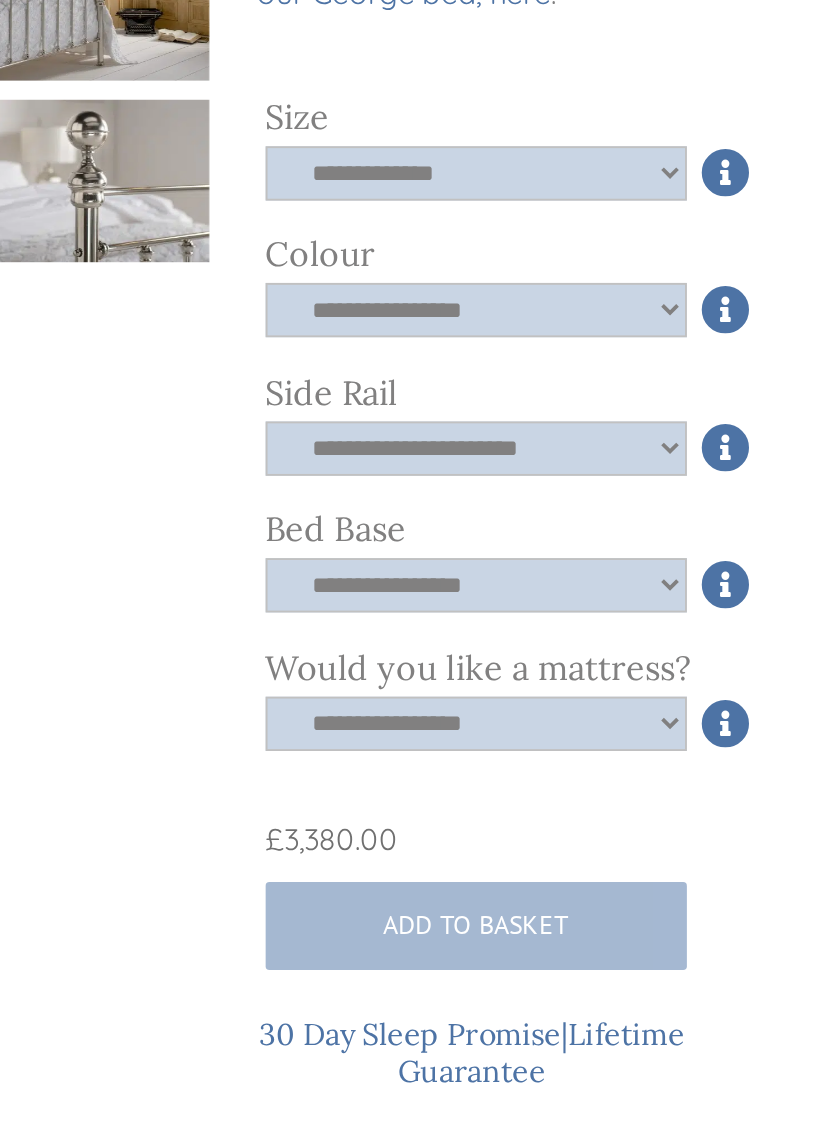 click on "**********" 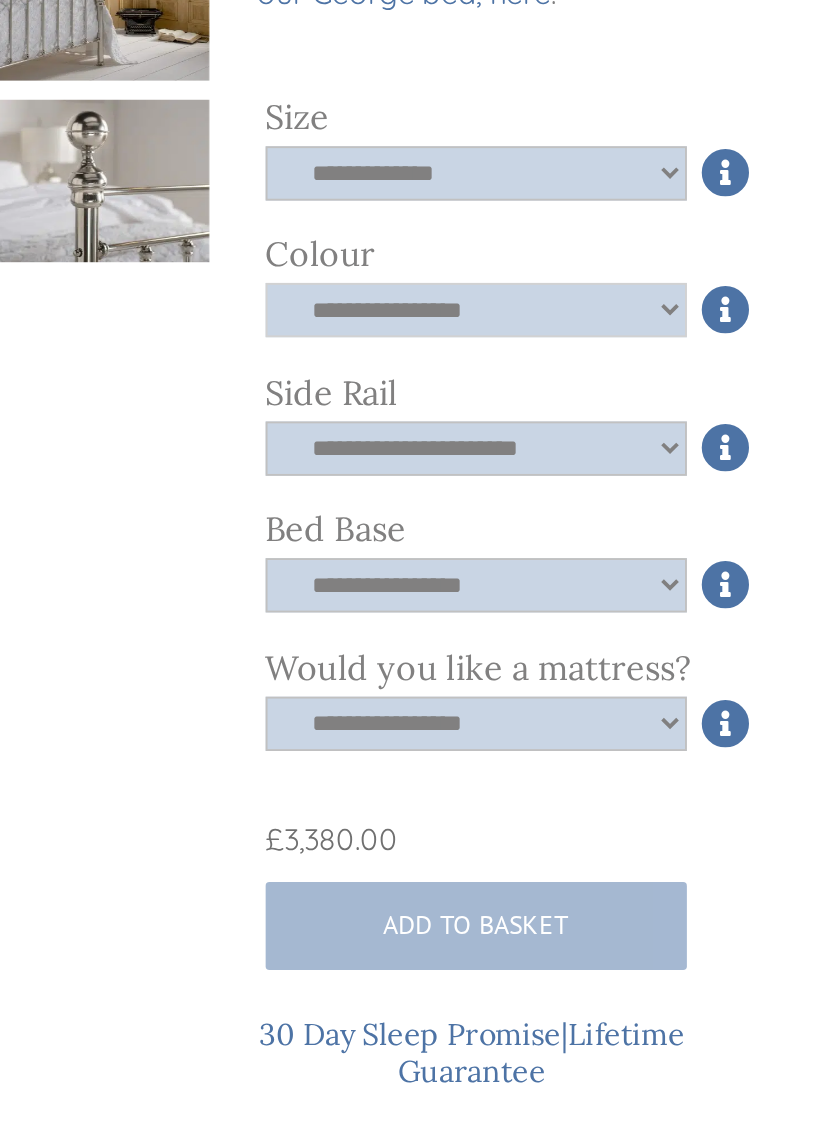select on "****" 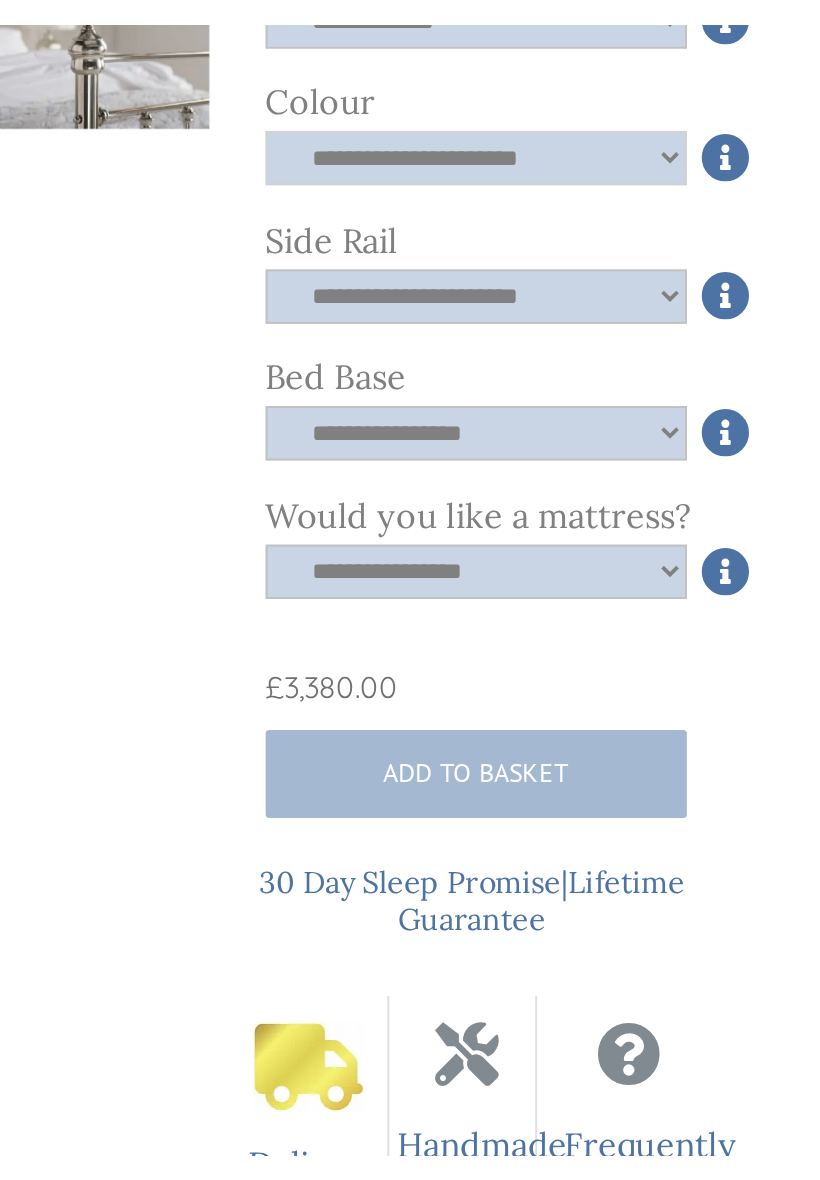 scroll, scrollTop: 889, scrollLeft: 0, axis: vertical 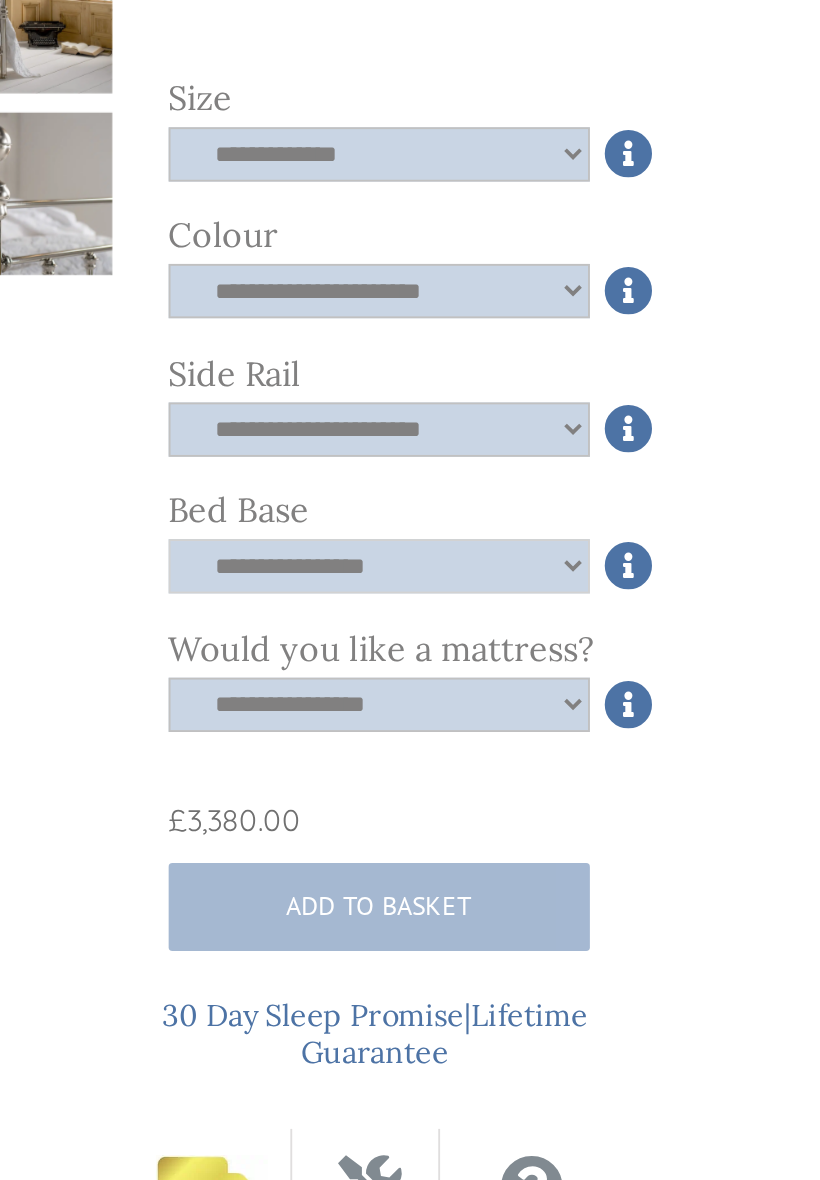 click on "**********" 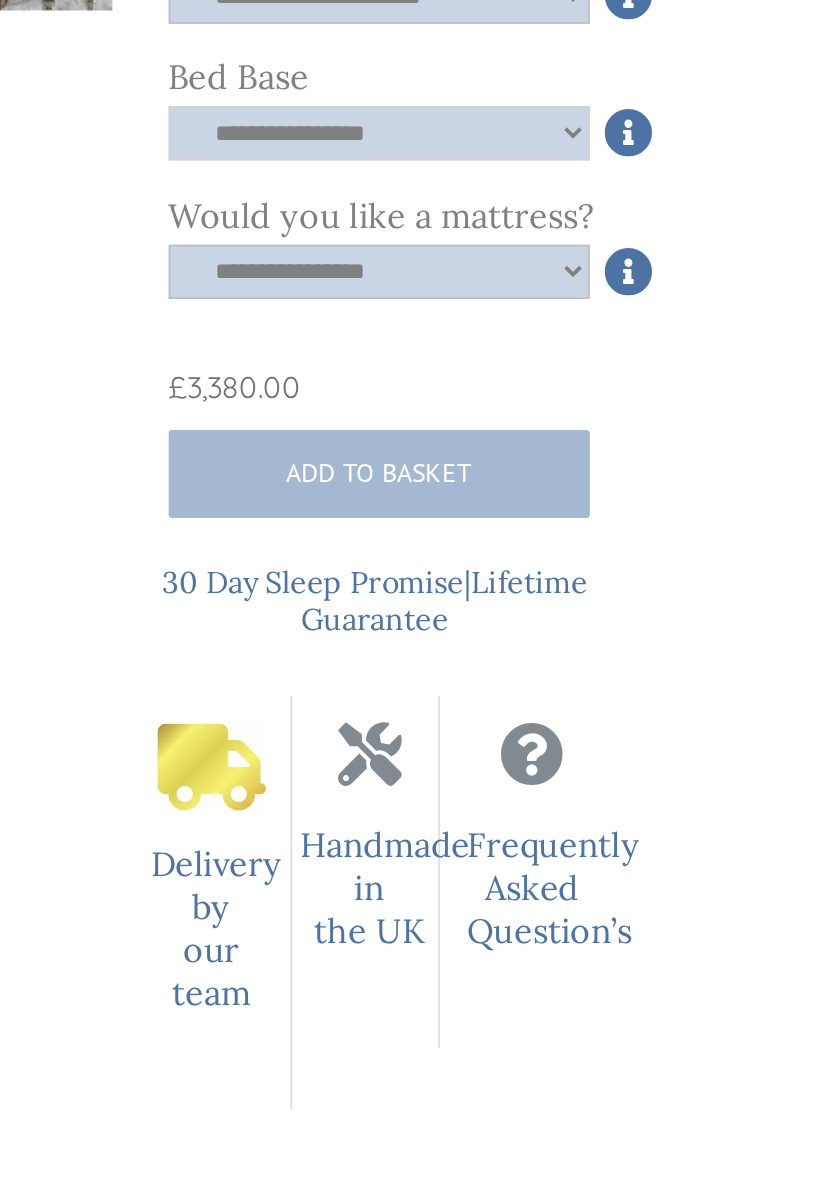 scroll, scrollTop: 980, scrollLeft: 0, axis: vertical 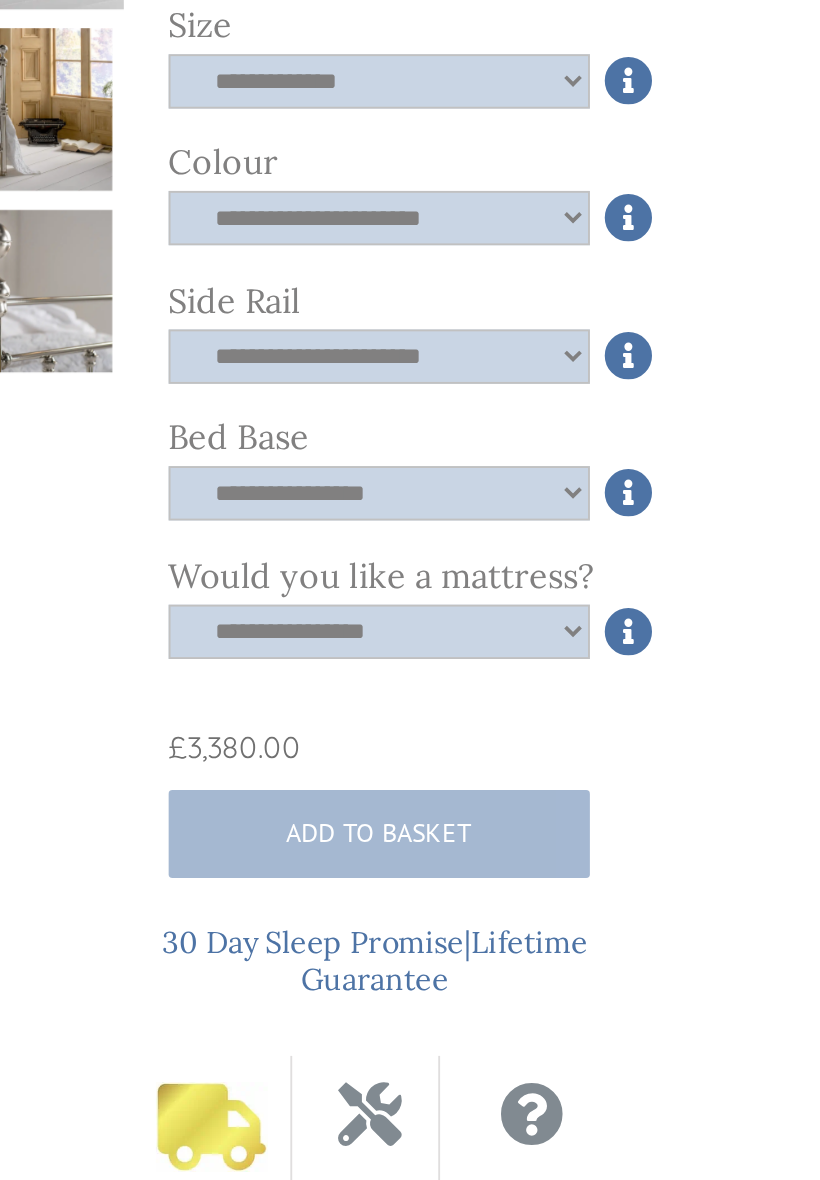 click at bounding box center [718, 644] 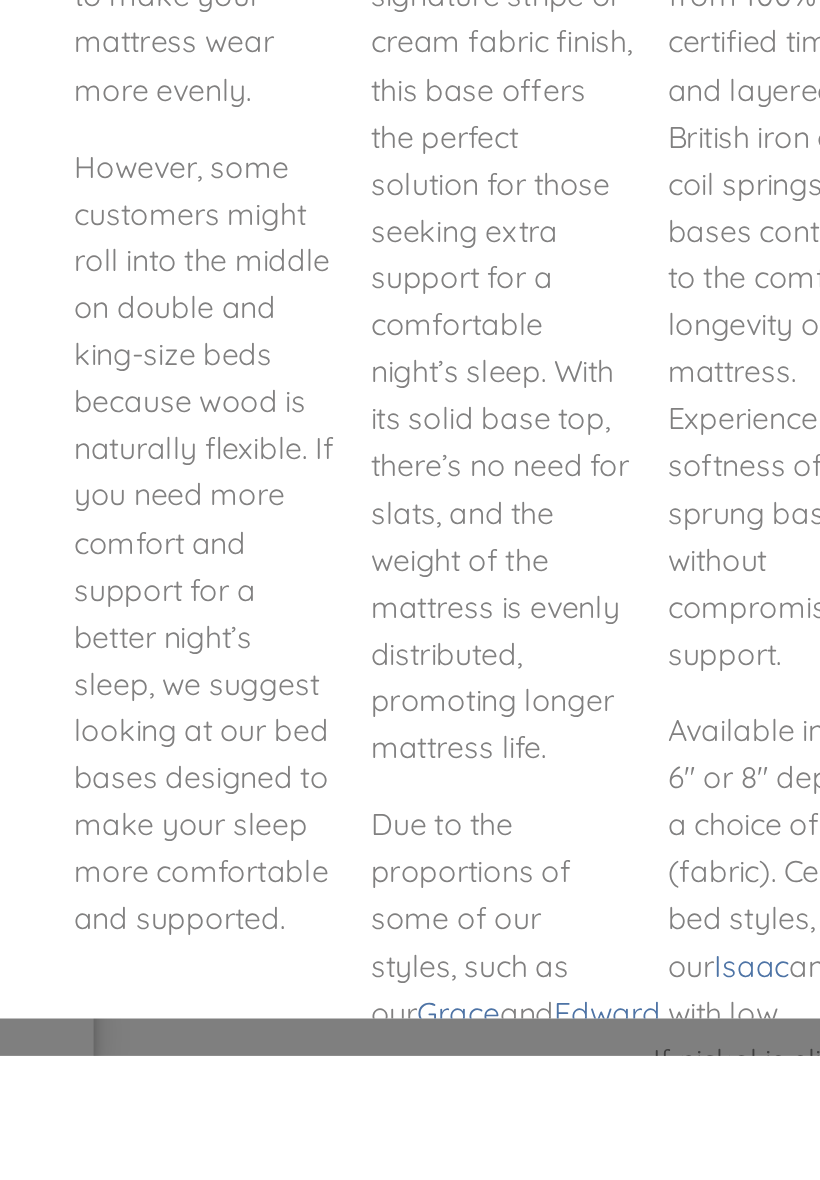 scroll, scrollTop: 557, scrollLeft: 0, axis: vertical 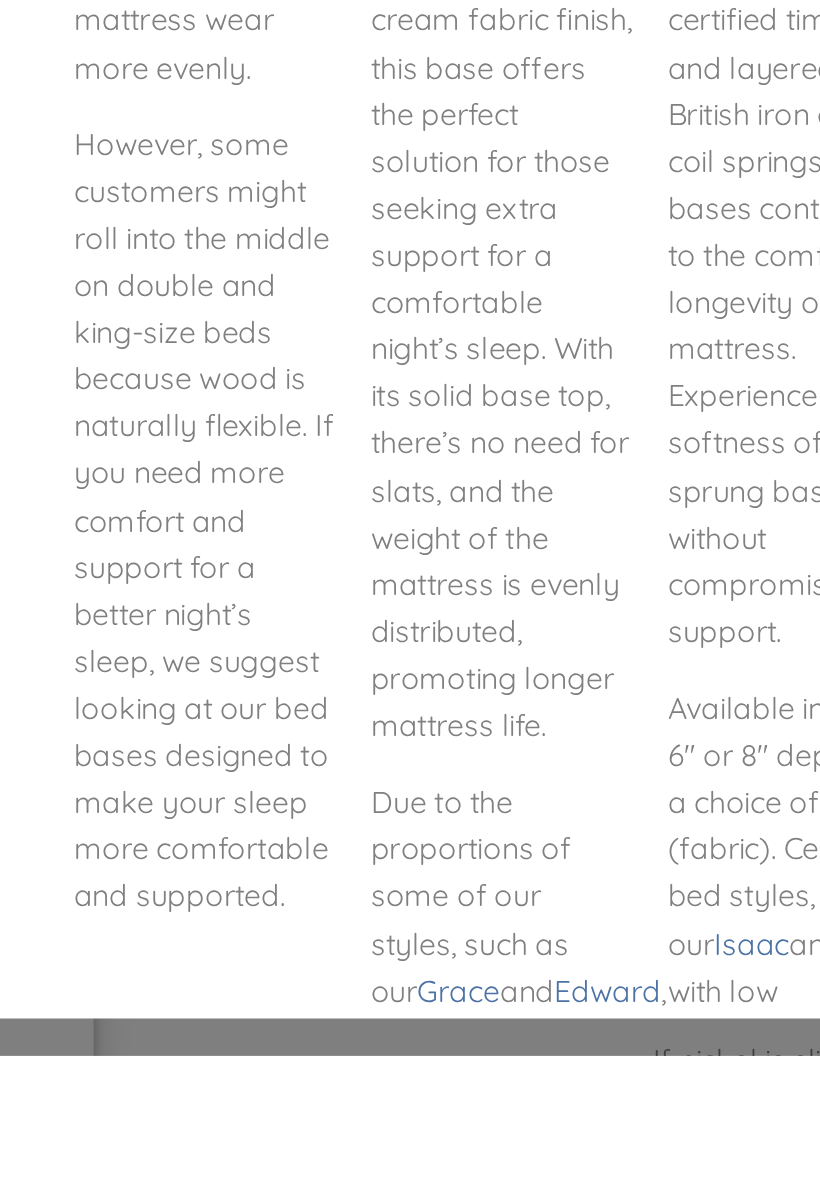 click on "The foundation for peaceful slumber
When it comes to a peaceful night’s sleep, the foundation of your mattress is key. Made from 100% FSC-certified timber, we are confident that you will adore our variety of bed bases, all designed to perfect your night’s sleep in their own unique ways.
Browse our collection of bed bases and should you require any guidance, please feel free to call our team on   01485 542516 .
Wooden Slat Bed Base
Our beds have a standard wooden slatted base made from Scandinavian Pine. The slats have a natural flex that offers a good balance of comfort and support. Each slat is 15 cm wide and just under an inch deep, which helps to make your mattress wear more evenly.
However, some customers might roll into the middle on double and king-size beds because wood is naturally flexible. If you need more comfort and support for a better night’s sleep, we suggest looking at our bed bases designed to make your sleep more comfortable and supported." at bounding box center [387, 640] 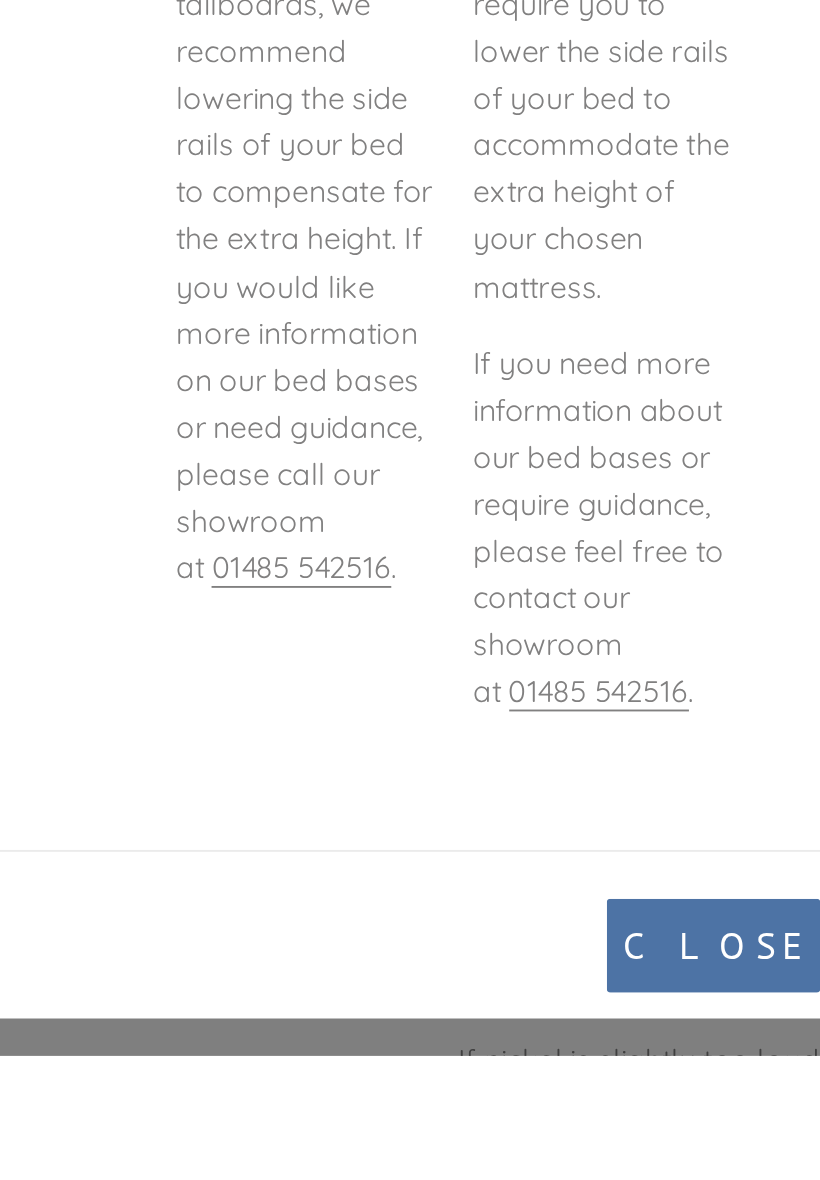 scroll, scrollTop: 1133, scrollLeft: 0, axis: vertical 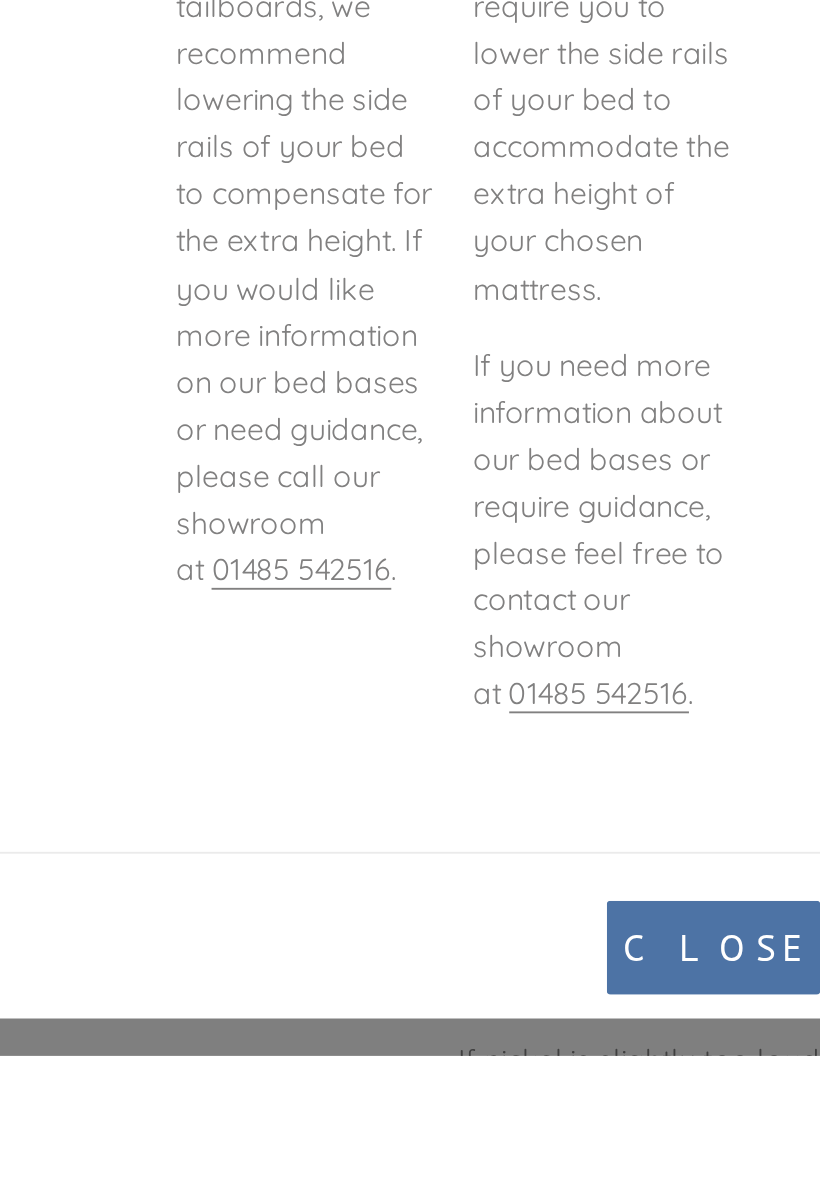 click on "Close" at bounding box center (604, 1122) 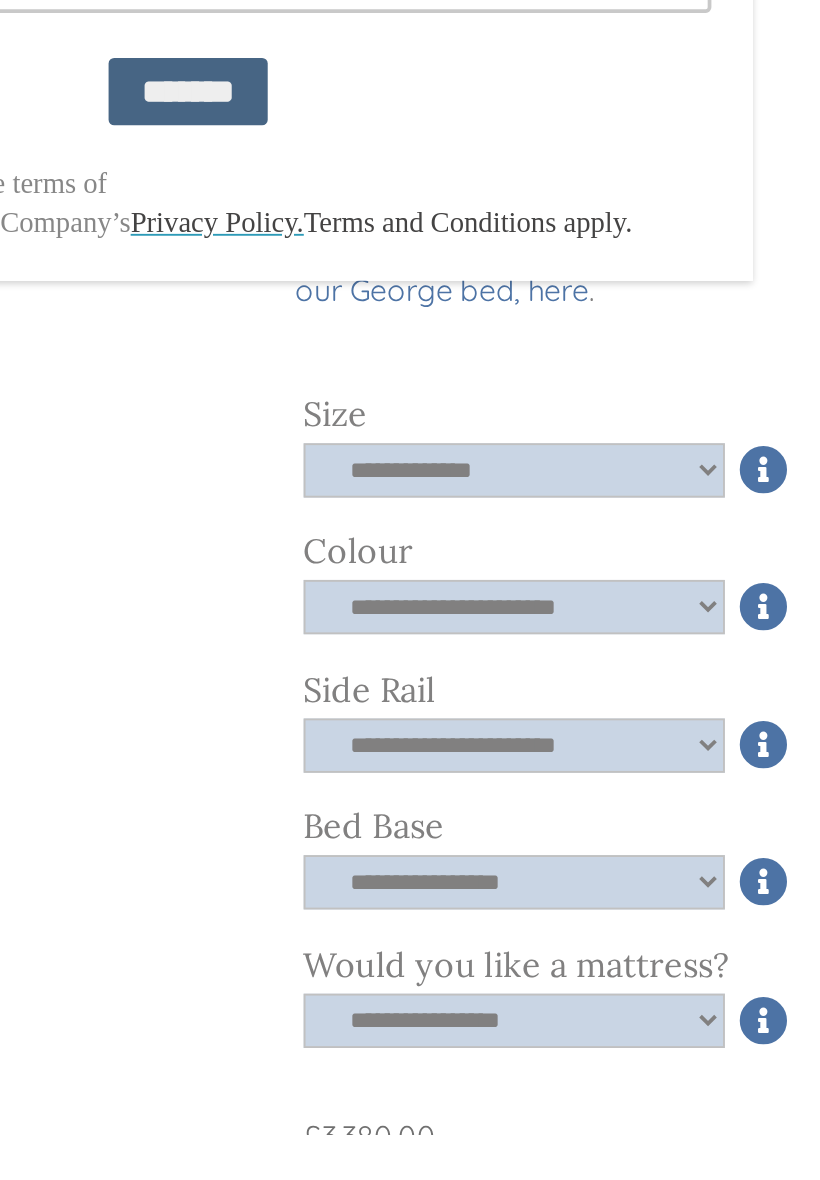 scroll, scrollTop: 581, scrollLeft: 0, axis: vertical 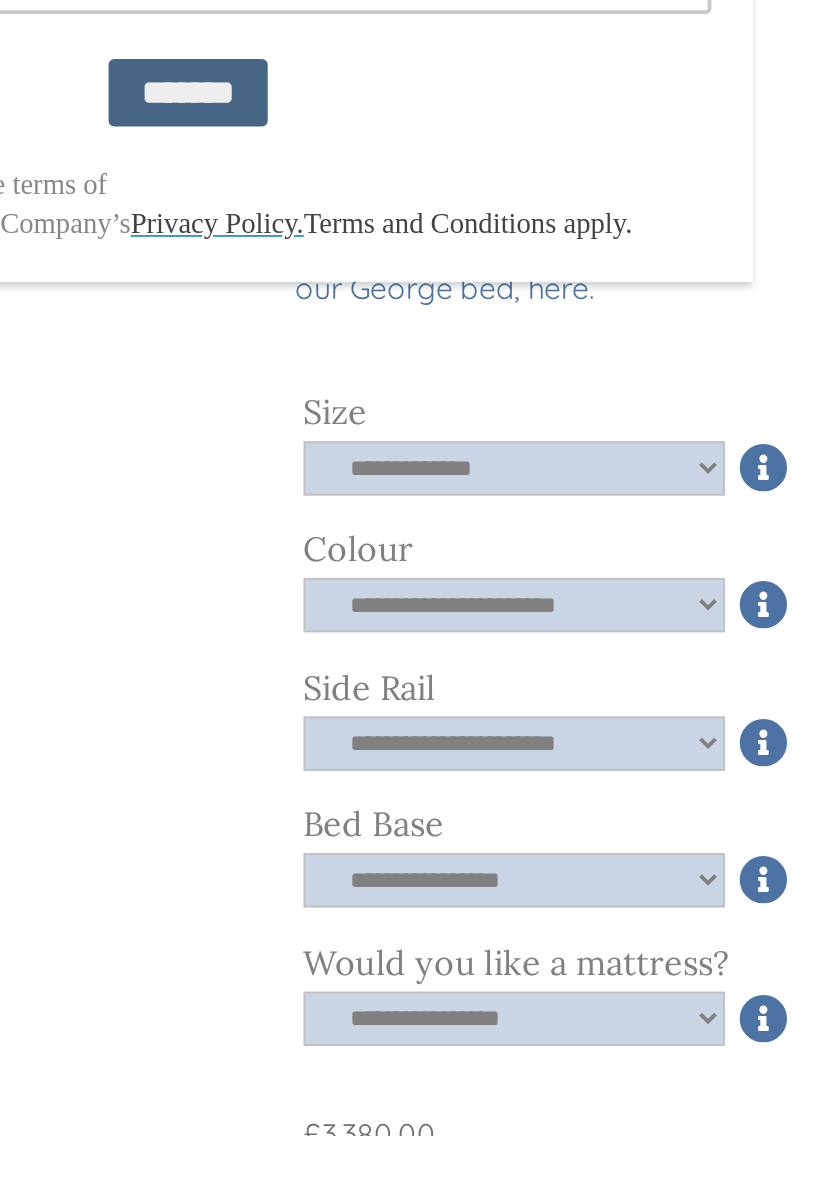 click at bounding box center [410, 648] 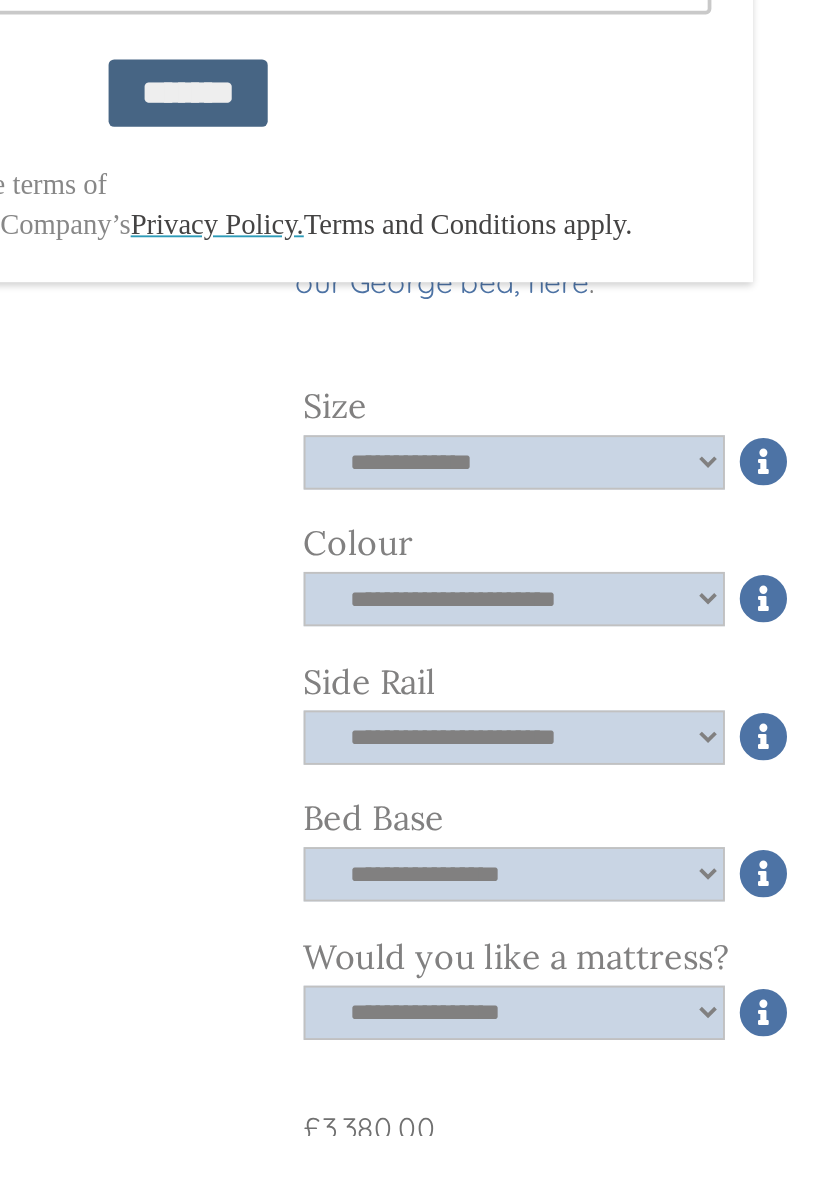 scroll, scrollTop: 586, scrollLeft: 0, axis: vertical 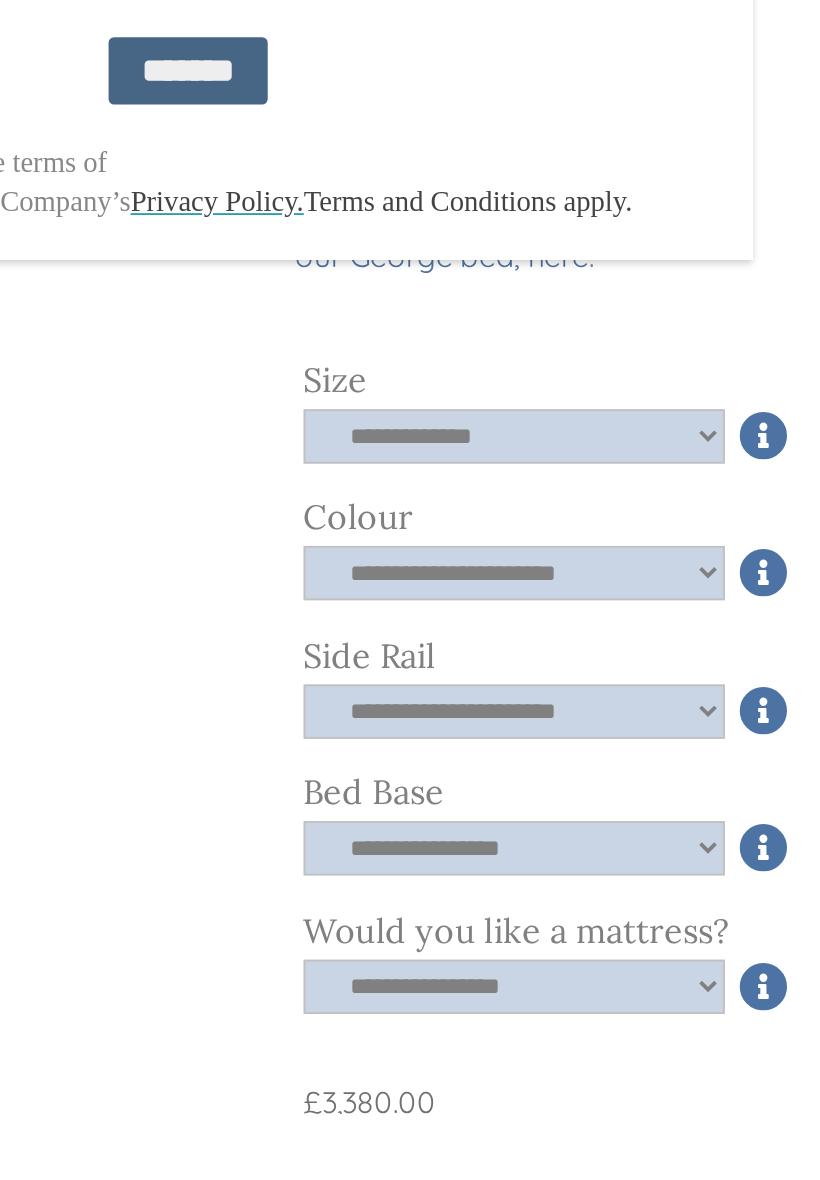 click at bounding box center (410, 648) 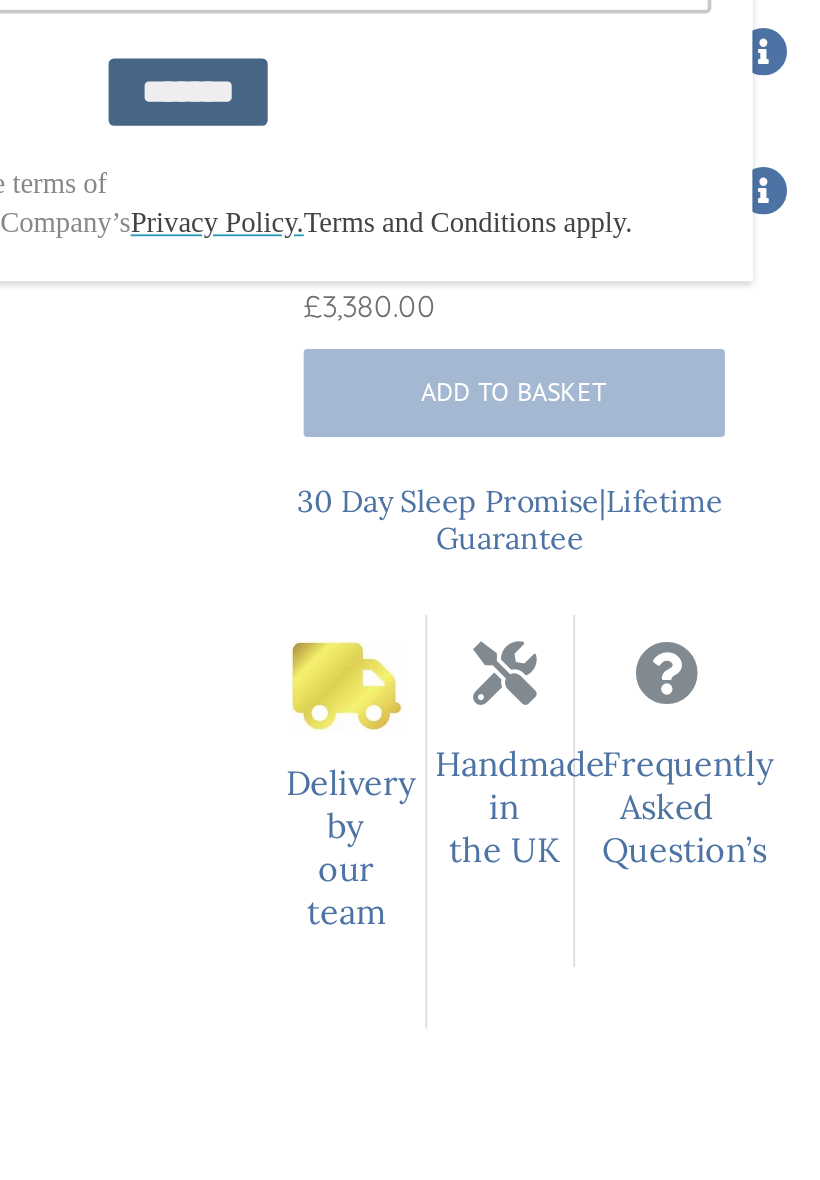 scroll, scrollTop: 1025, scrollLeft: 0, axis: vertical 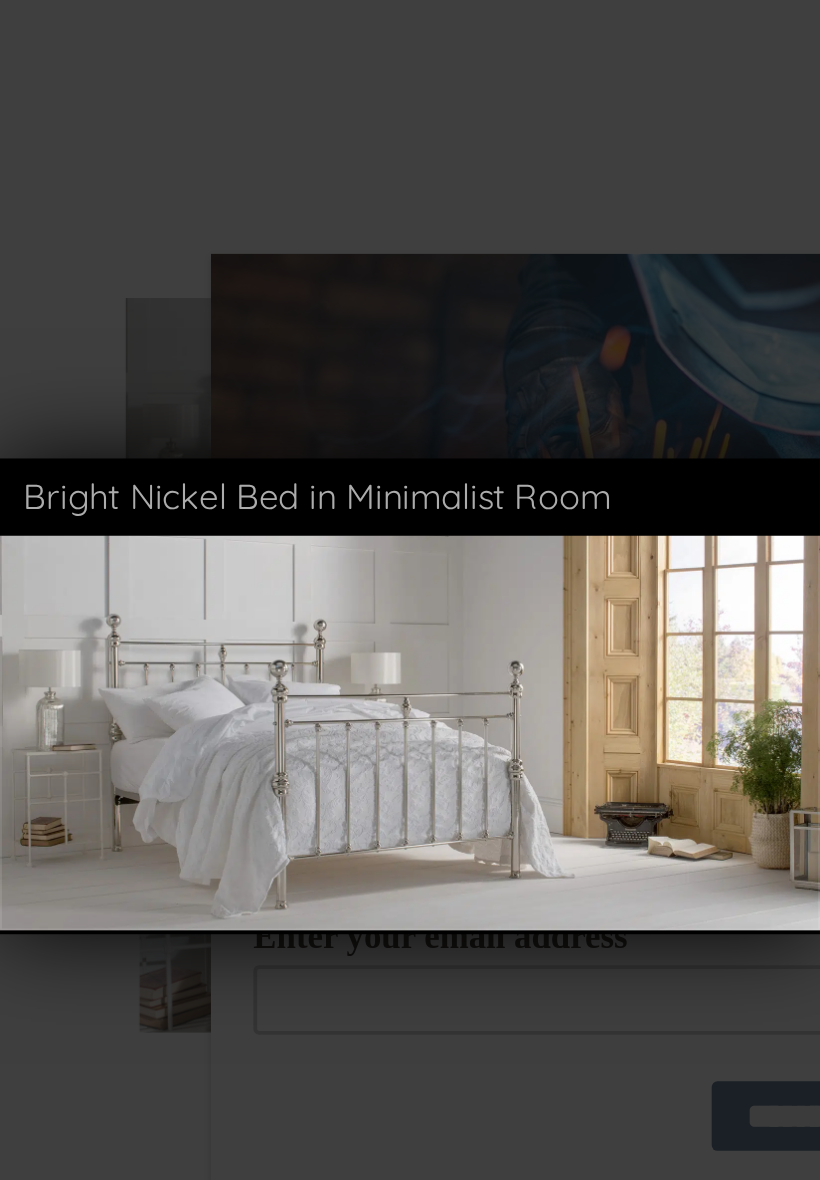 click at bounding box center [212, 424] 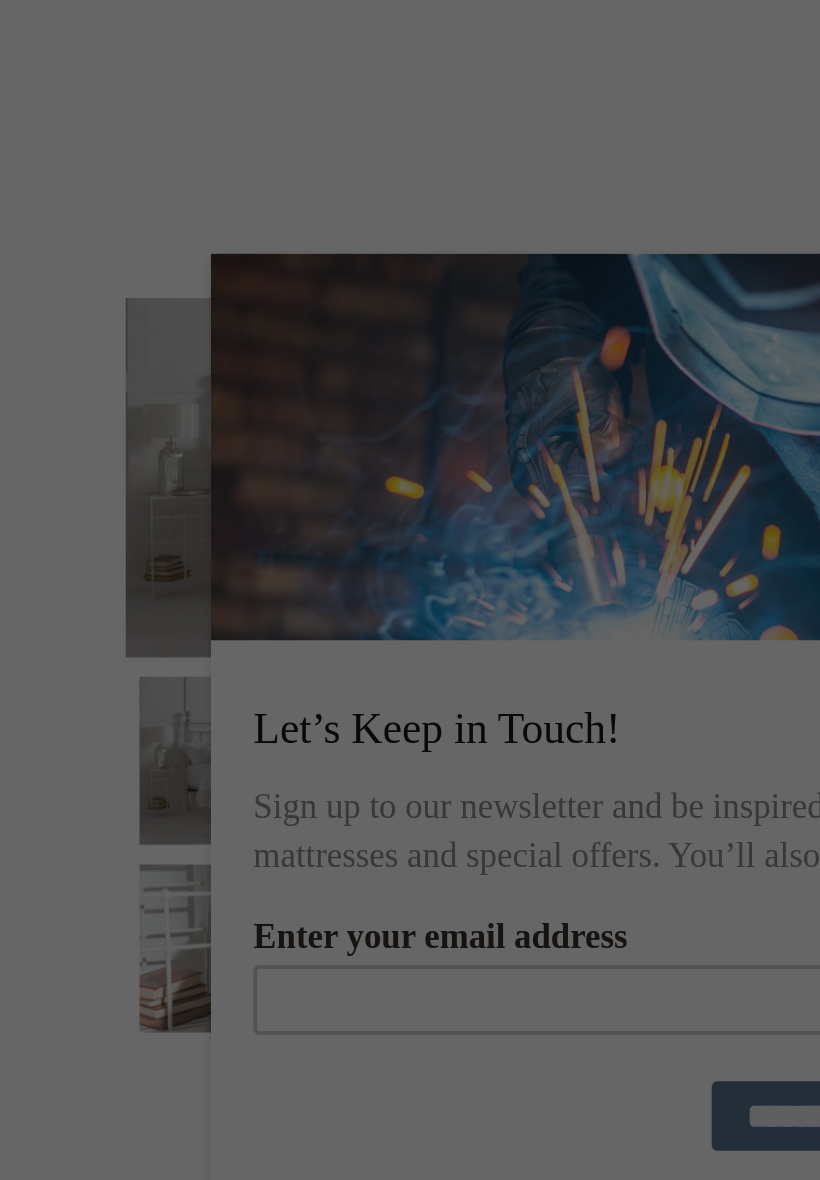 scroll, scrollTop: 21, scrollLeft: 0, axis: vertical 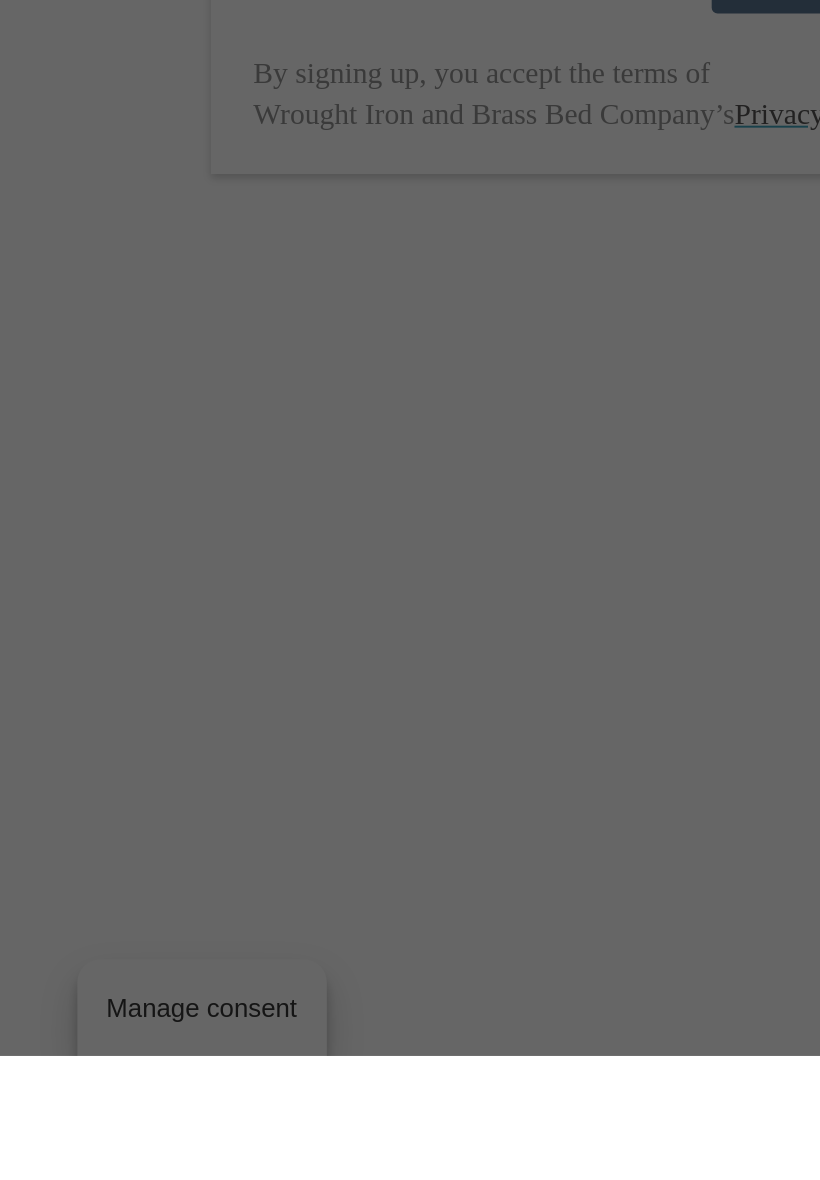 click at bounding box center (410, 590) 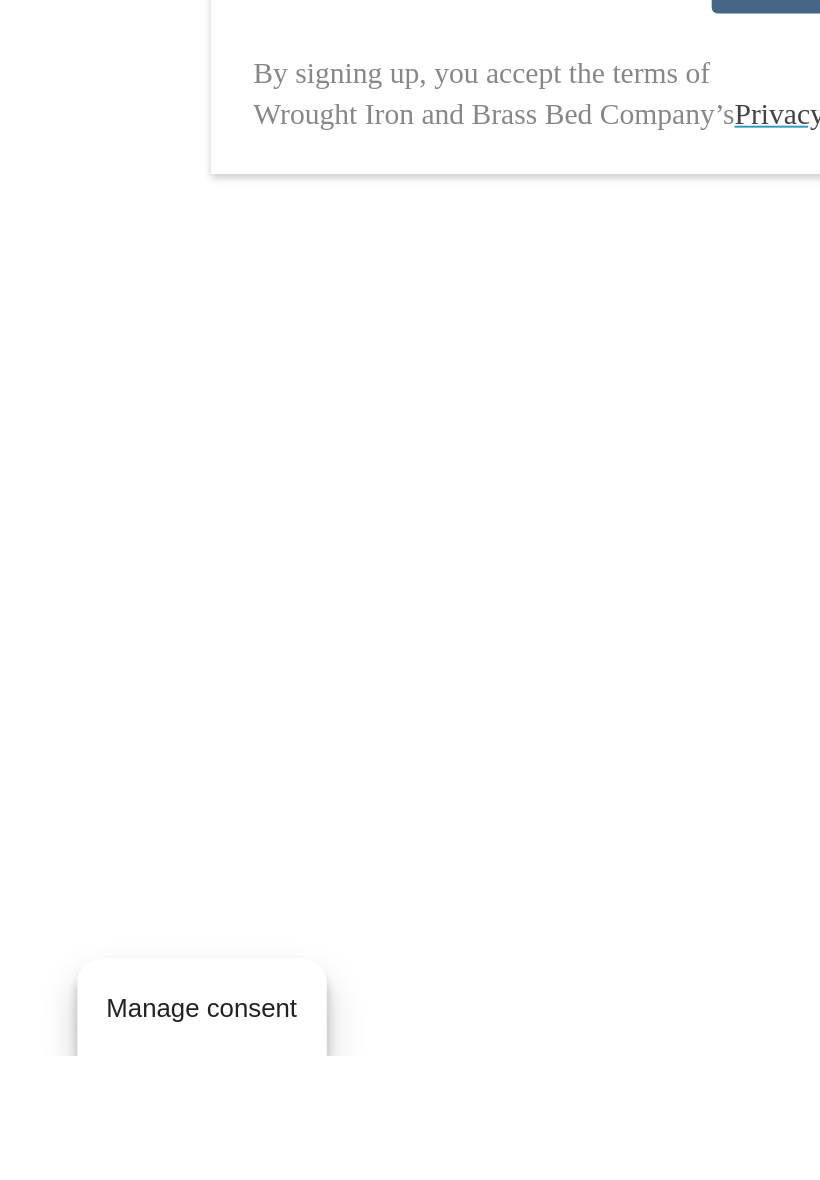 scroll, scrollTop: 609, scrollLeft: 0, axis: vertical 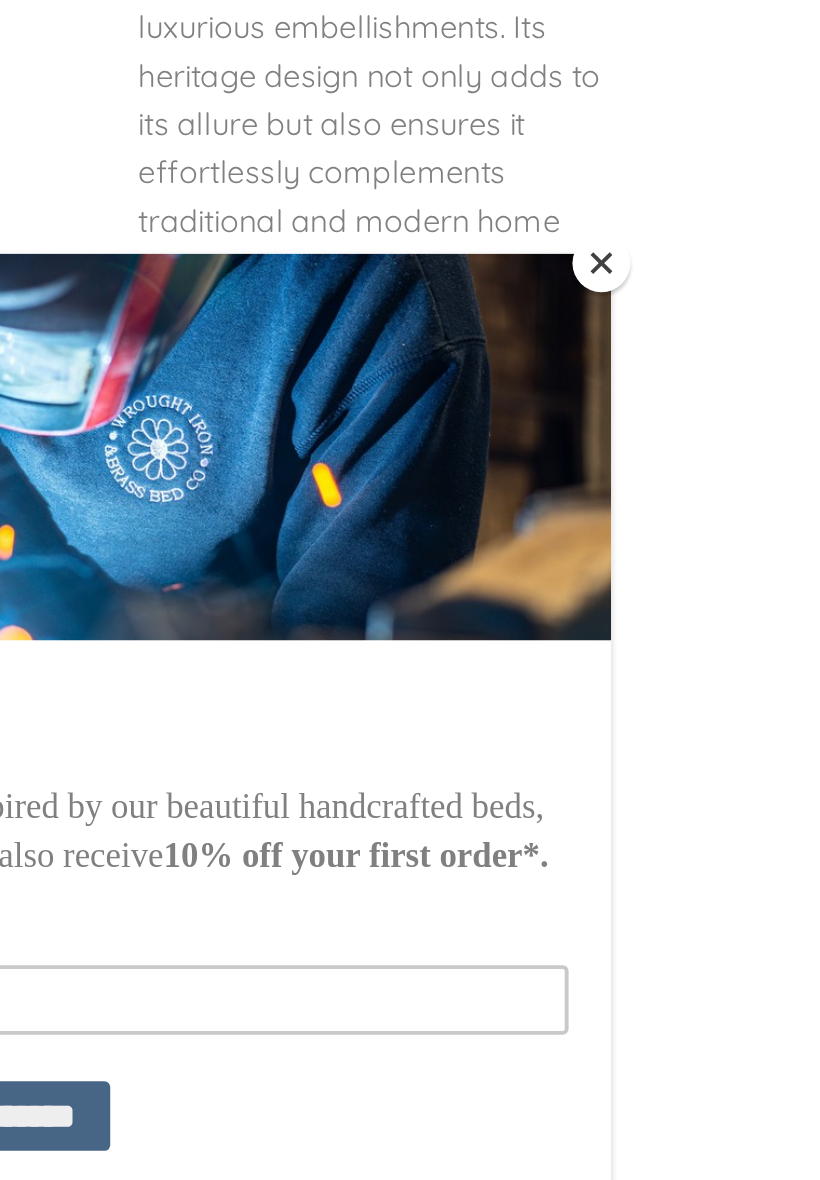 click at bounding box center [707, 182] 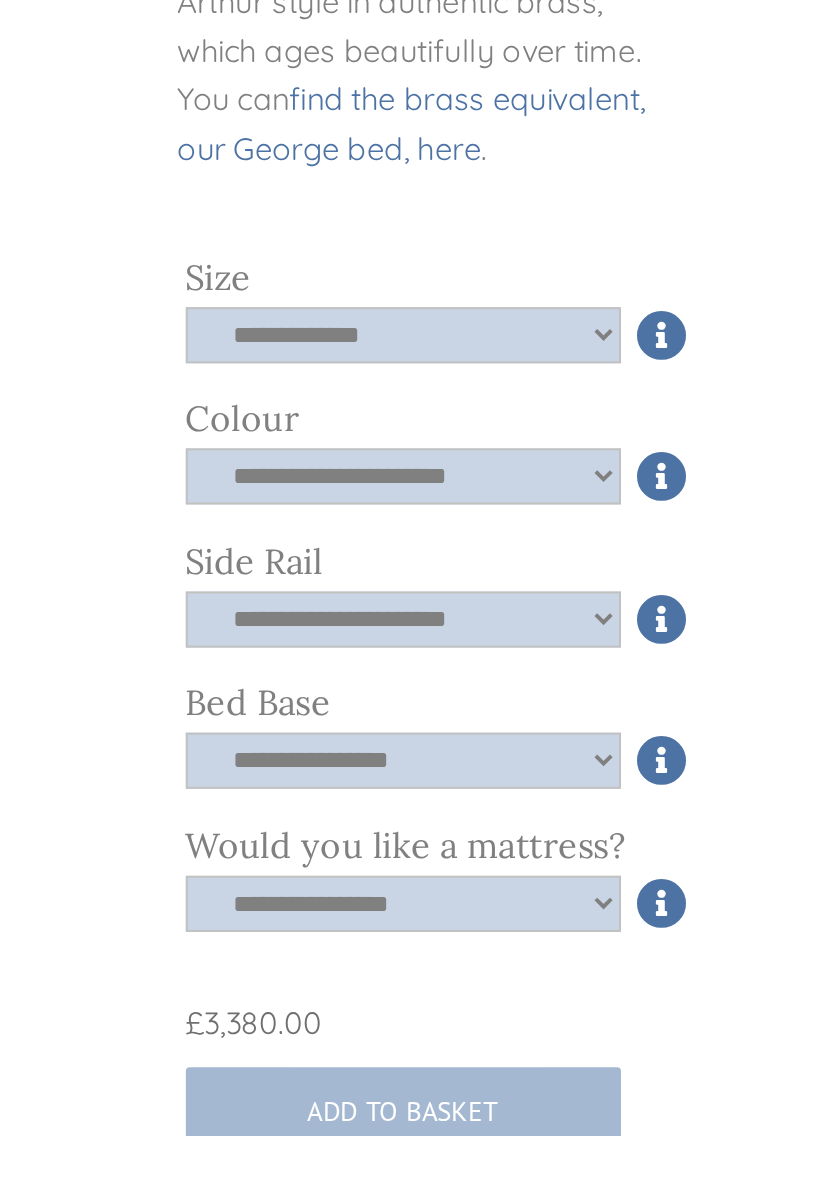 scroll, scrollTop: 639, scrollLeft: 0, axis: vertical 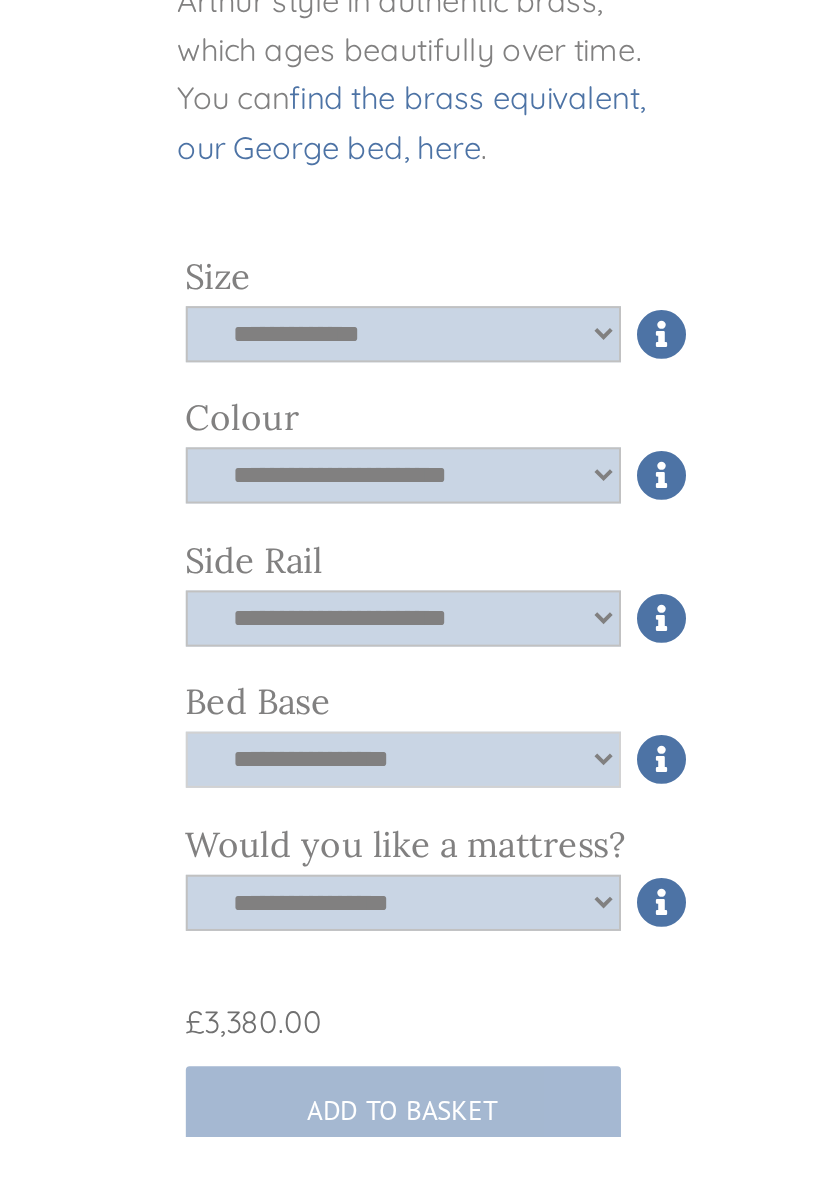 click on "**********" 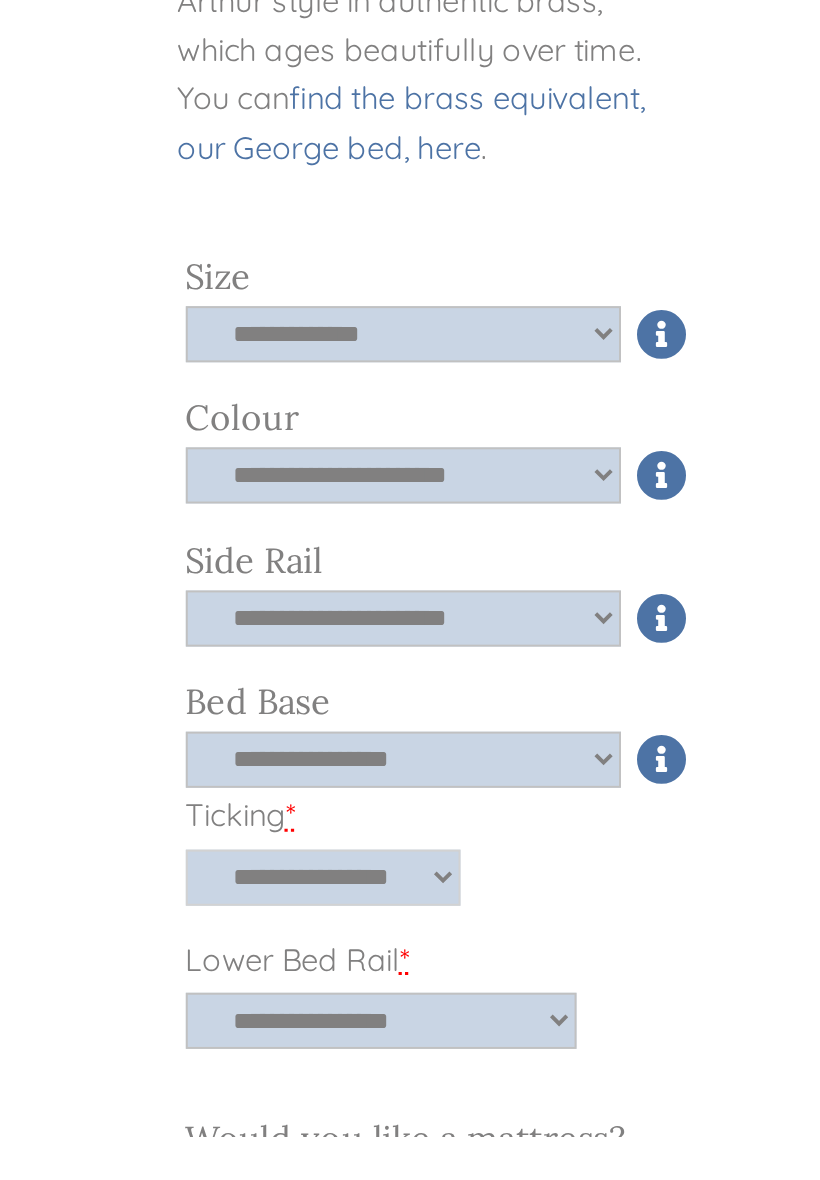 click on "**********" at bounding box center [543, 1046] 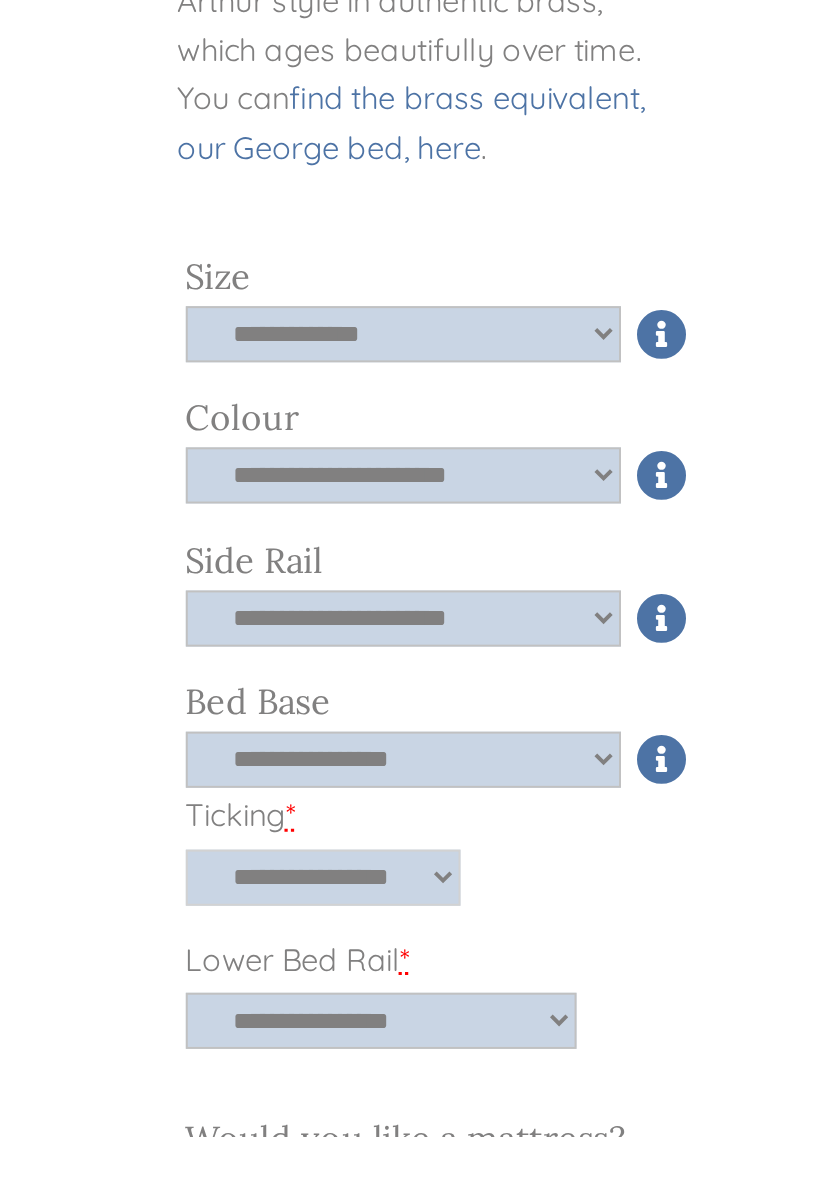 click on "**********" at bounding box center [543, 1046] 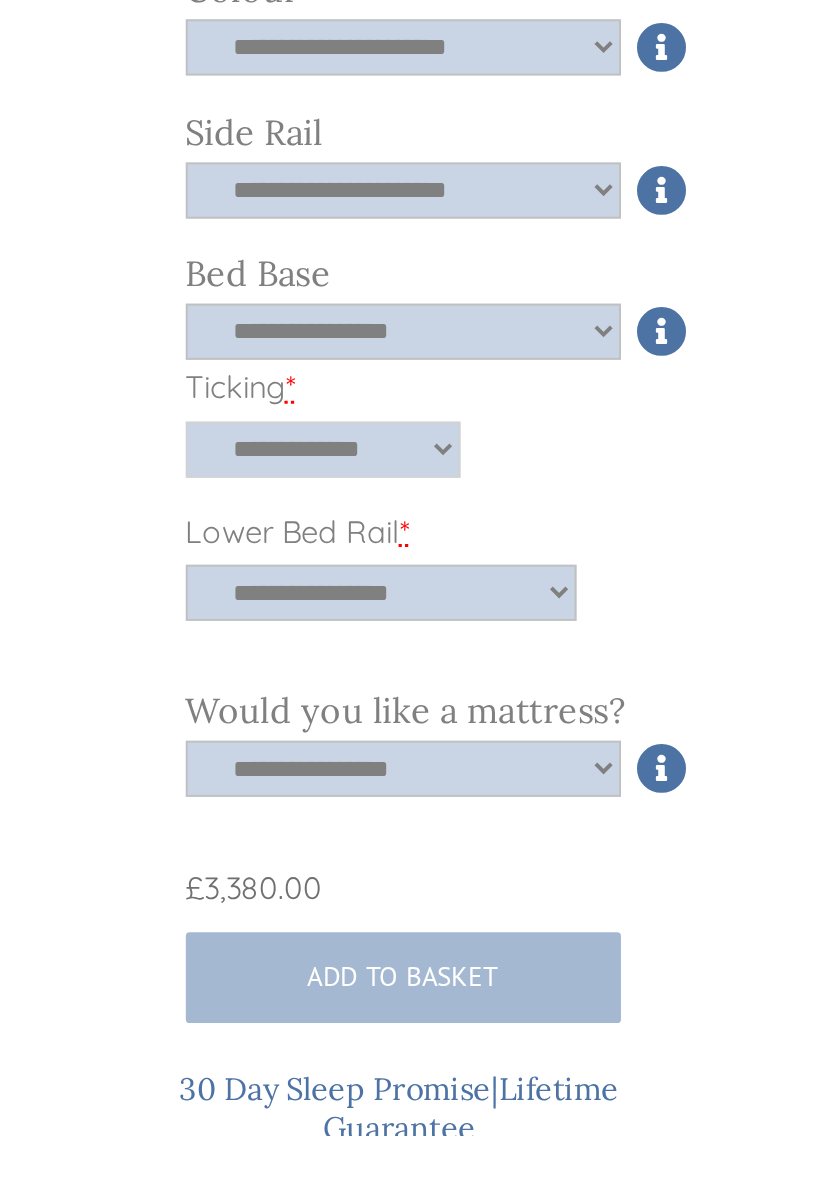 scroll, scrollTop: 860, scrollLeft: 0, axis: vertical 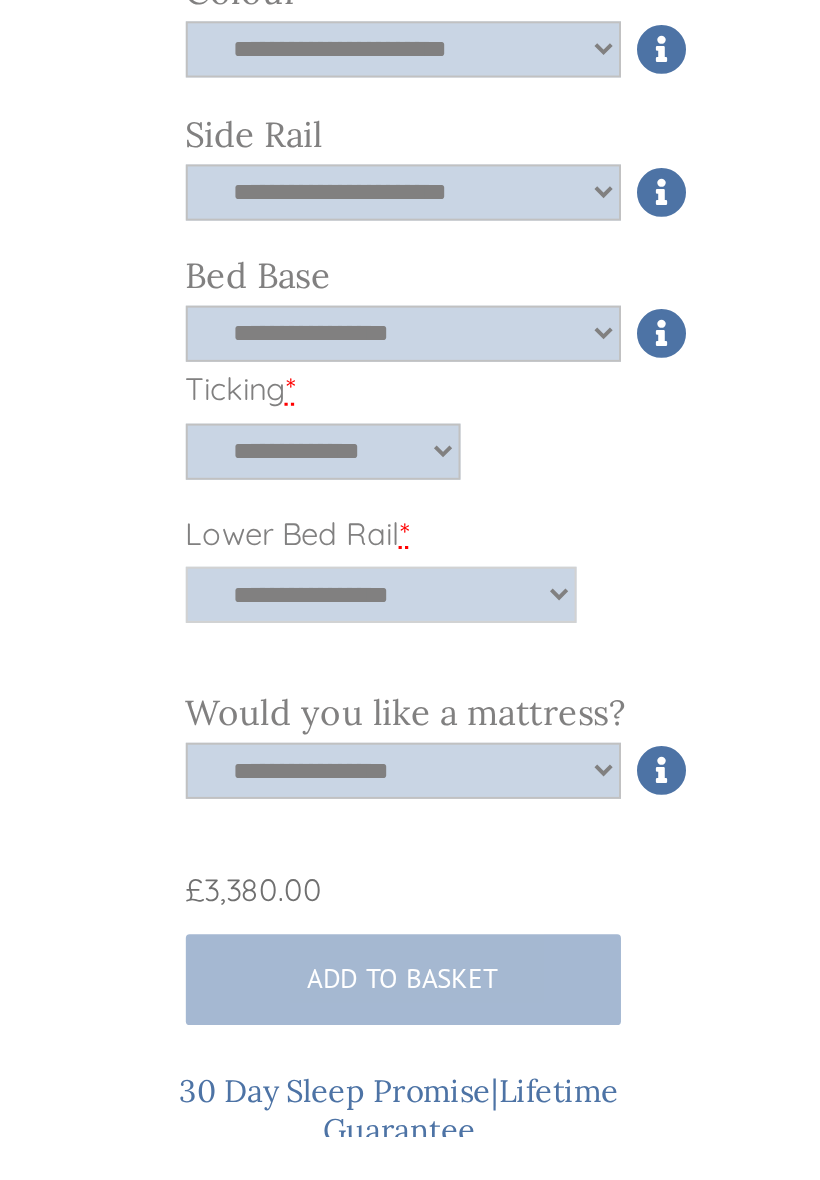 click on "**********" at bounding box center (573, 899) 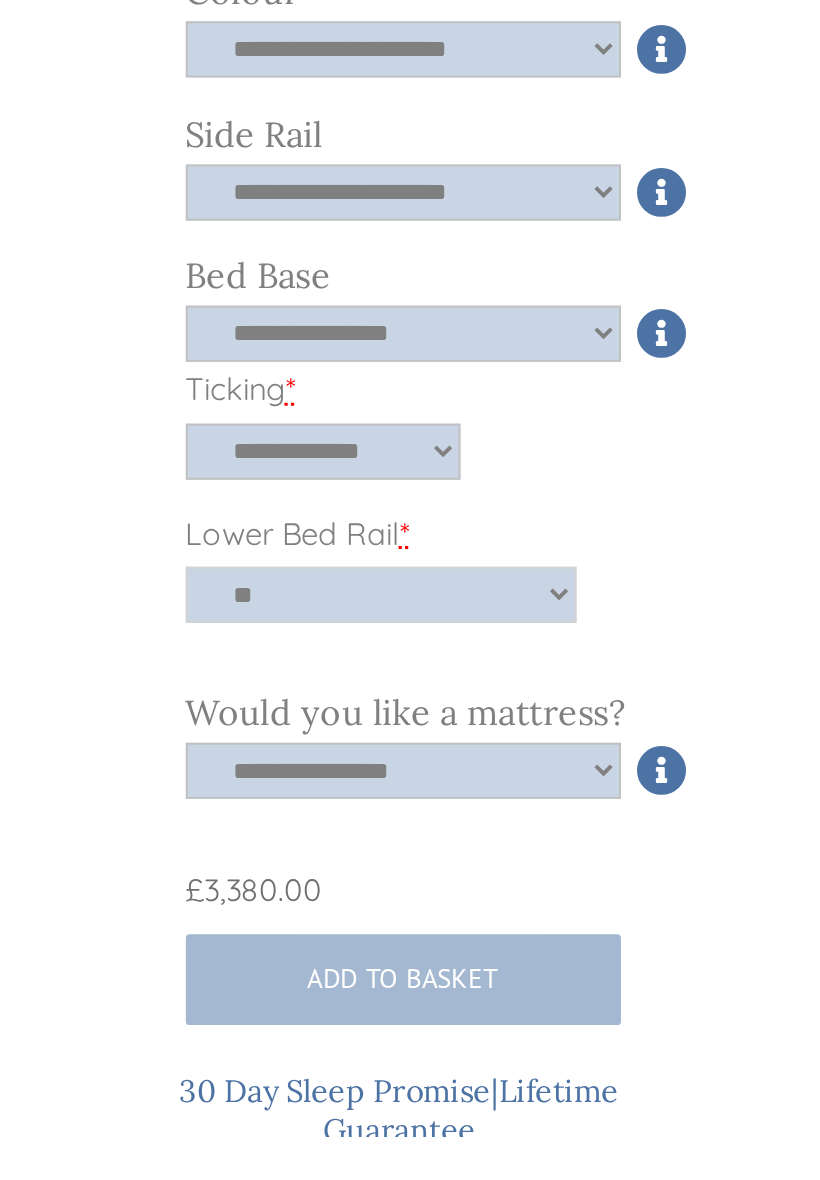 select on "**" 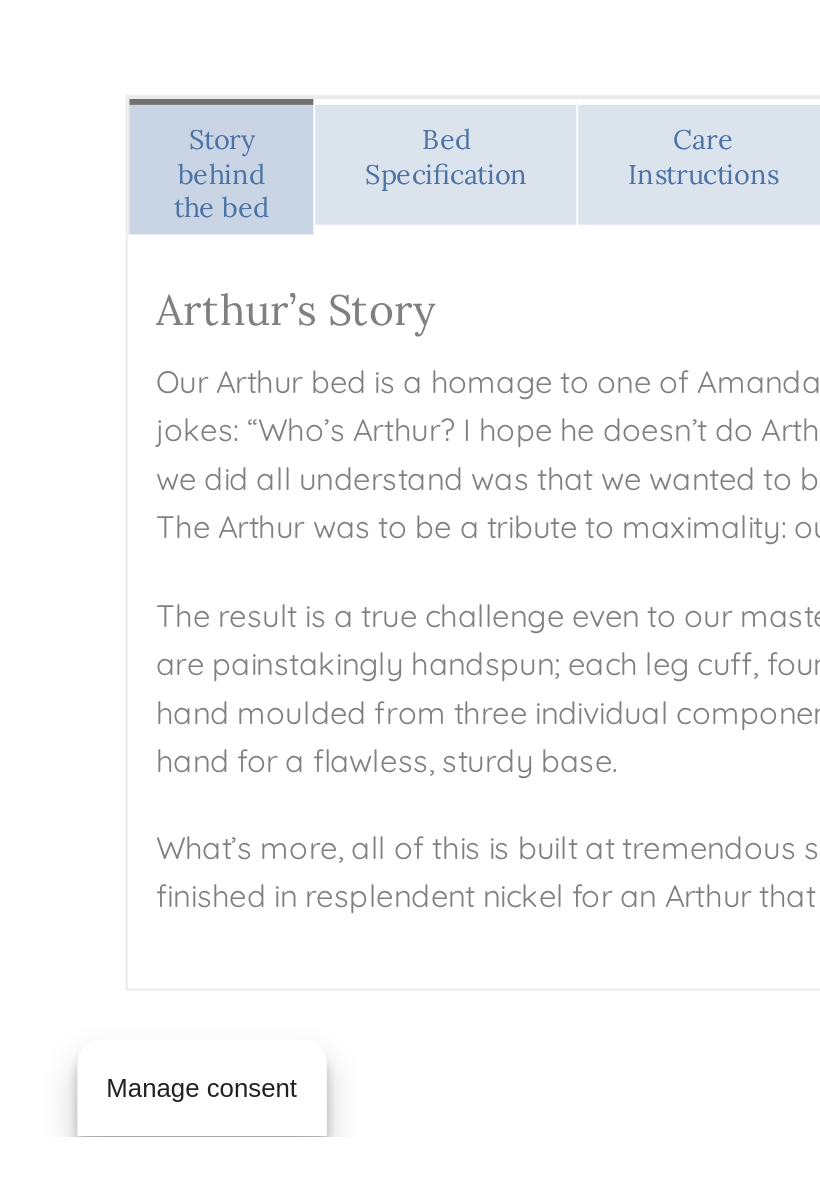 scroll, scrollTop: 1841, scrollLeft: 0, axis: vertical 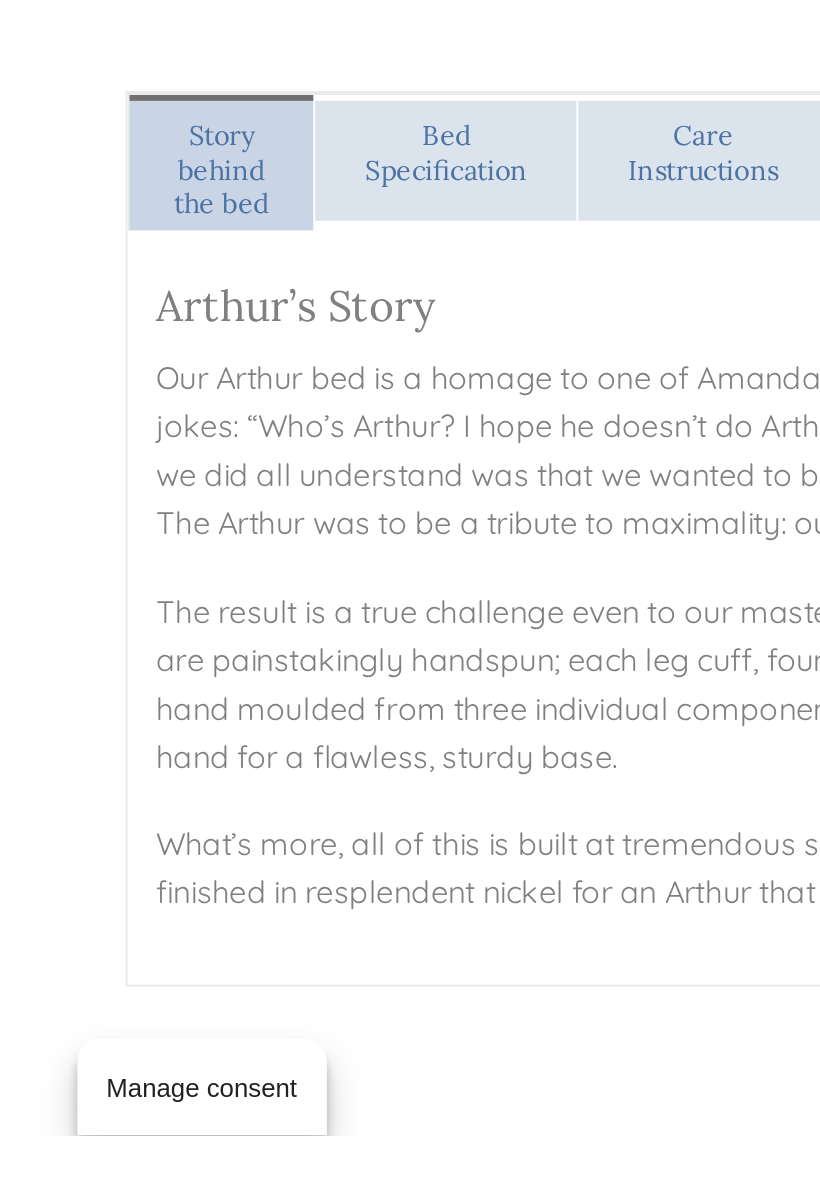 click on "Story behind the bed Bed Specification Care Instructions Delivery & Return Recycling Our 30 Day Sleep Promise Story behind the bed Arthur’s Story
Our Arthur bed is a homage to one of Amanda’s – our founder and matriarch – favourite jokes: “Who’s Arthur? I hope he doesn’t do Arthur job”… We don’t get it either. Luckily, what we did all understand was that we wanted to build a bed that was beyond half measures. The Arthur was to be a tribute to maximality: our biggest, most breathtaking bed.
The result is a true challenge even to our master craftspeople: the gigantic, 10-inch finials are painstakingly handspun; each leg cuff, found at the halfway point of every leg, is hand moulded from three individual components; the sturdy feet are sand-casted by hand for a flawless, sturdy base.
What’s more, all of this is built at tremendous scale – a height of almost 1.4 metres – and finished in resplendent nickel for an Arthur that simply has not heard of half measures.
Range:" at bounding box center (410, 906) 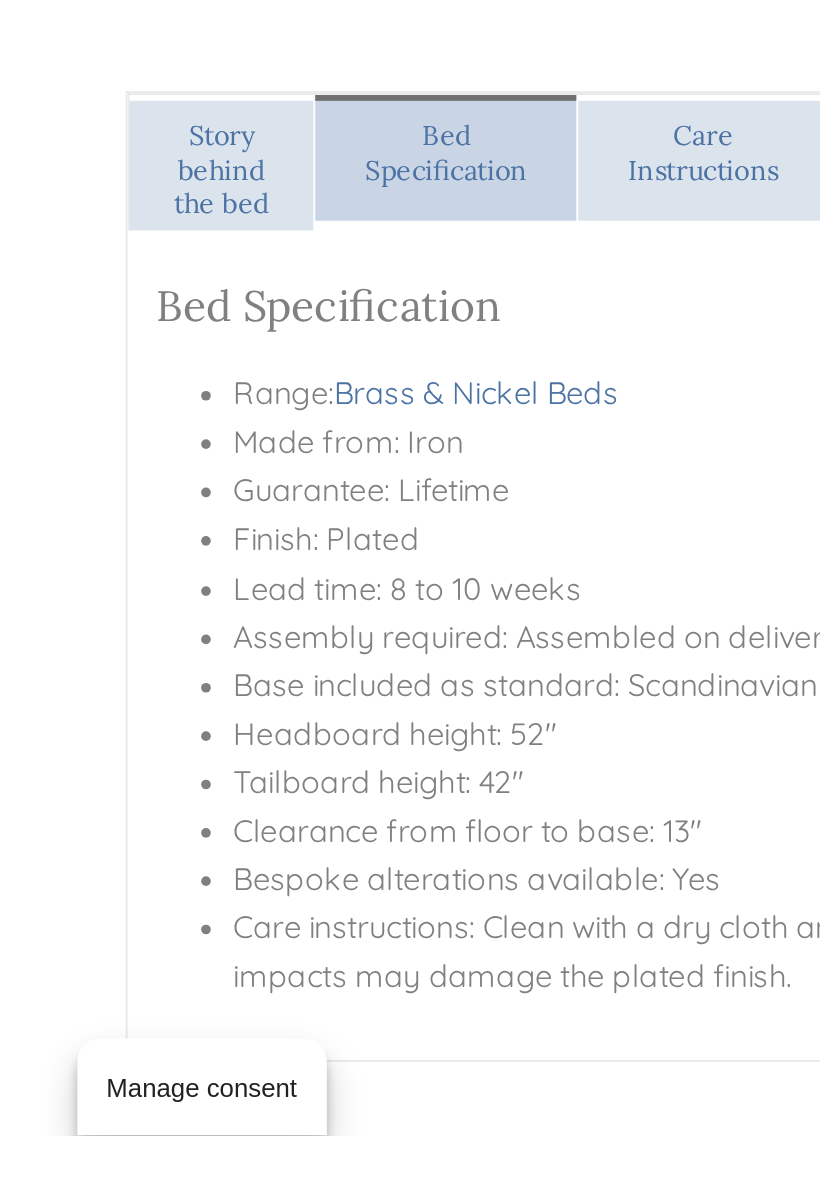 click on "Care Instructions" at bounding box center (363, 672) 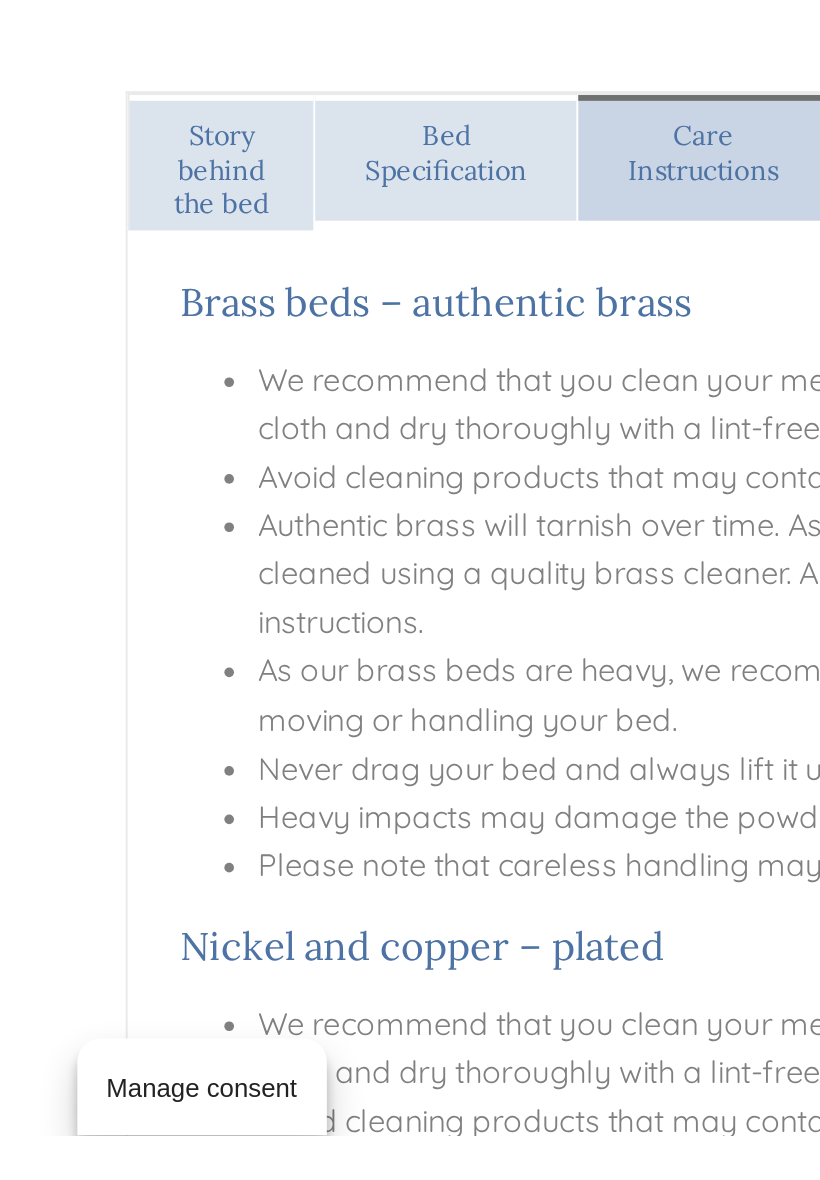 scroll, scrollTop: 1840, scrollLeft: 0, axis: vertical 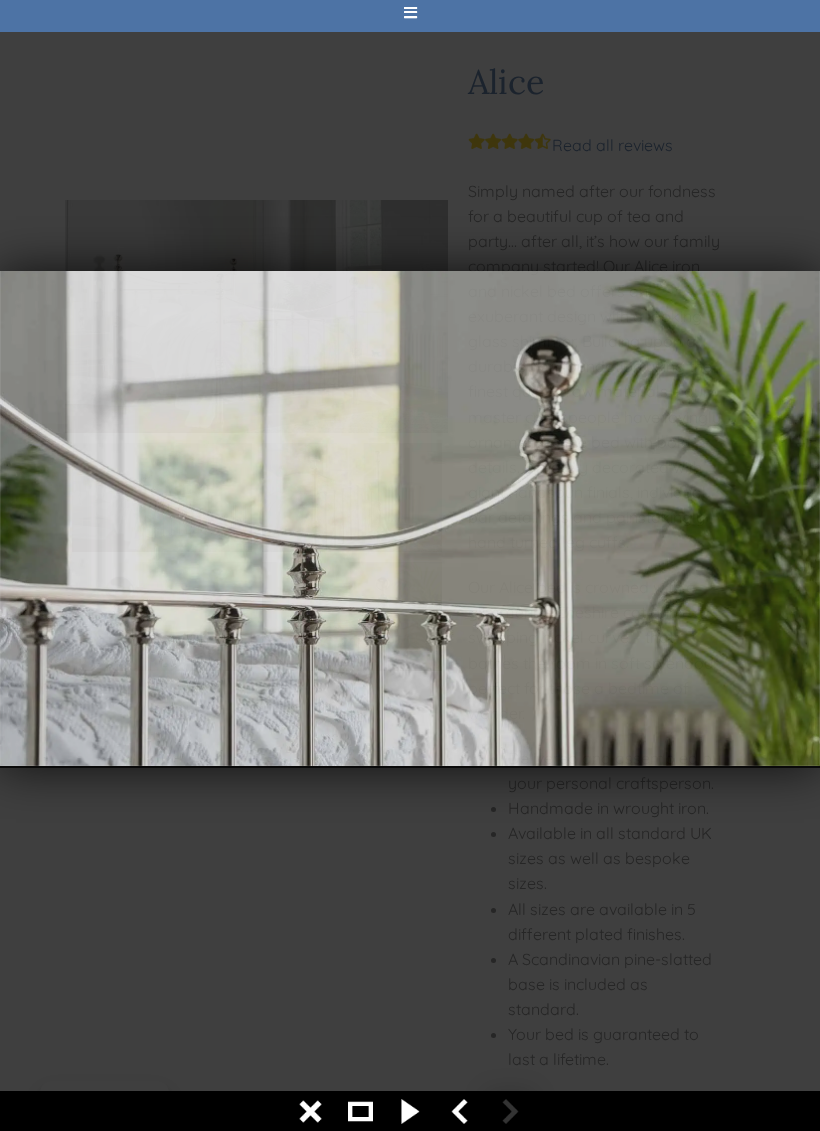 click at bounding box center [410, 517] 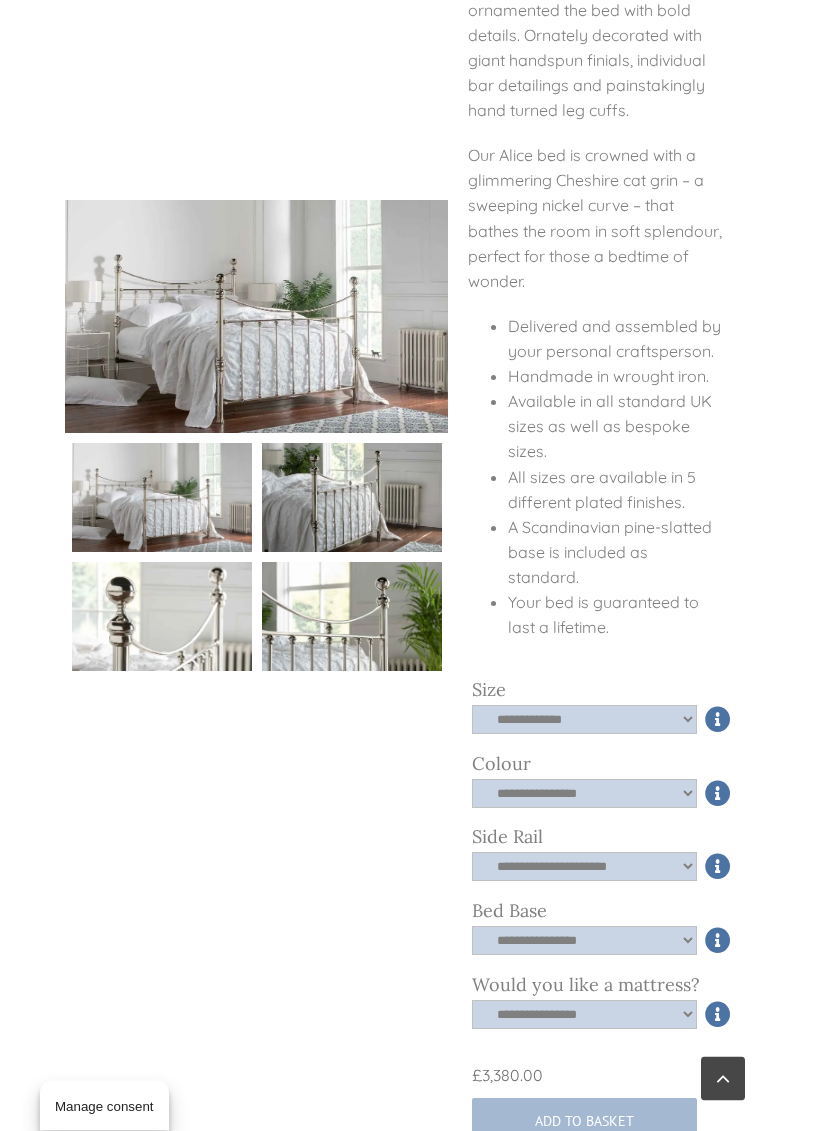 scroll, scrollTop: 659, scrollLeft: 0, axis: vertical 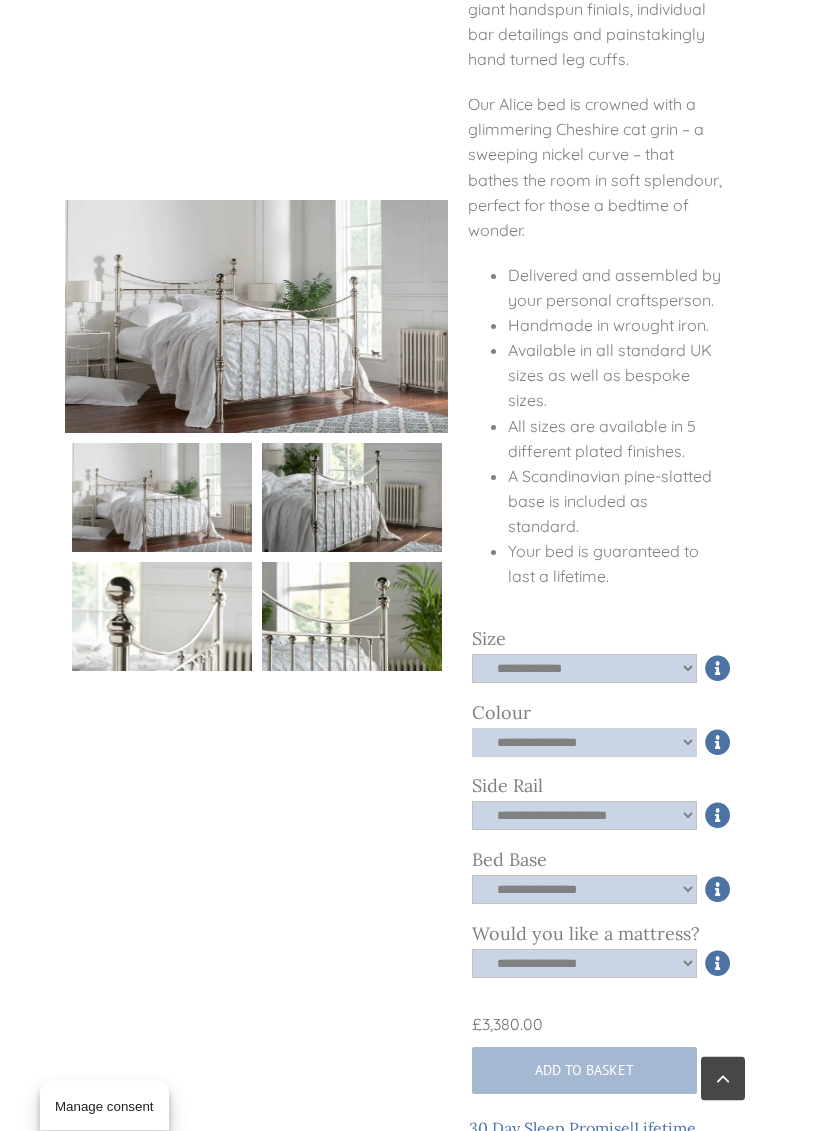 click on "**********" 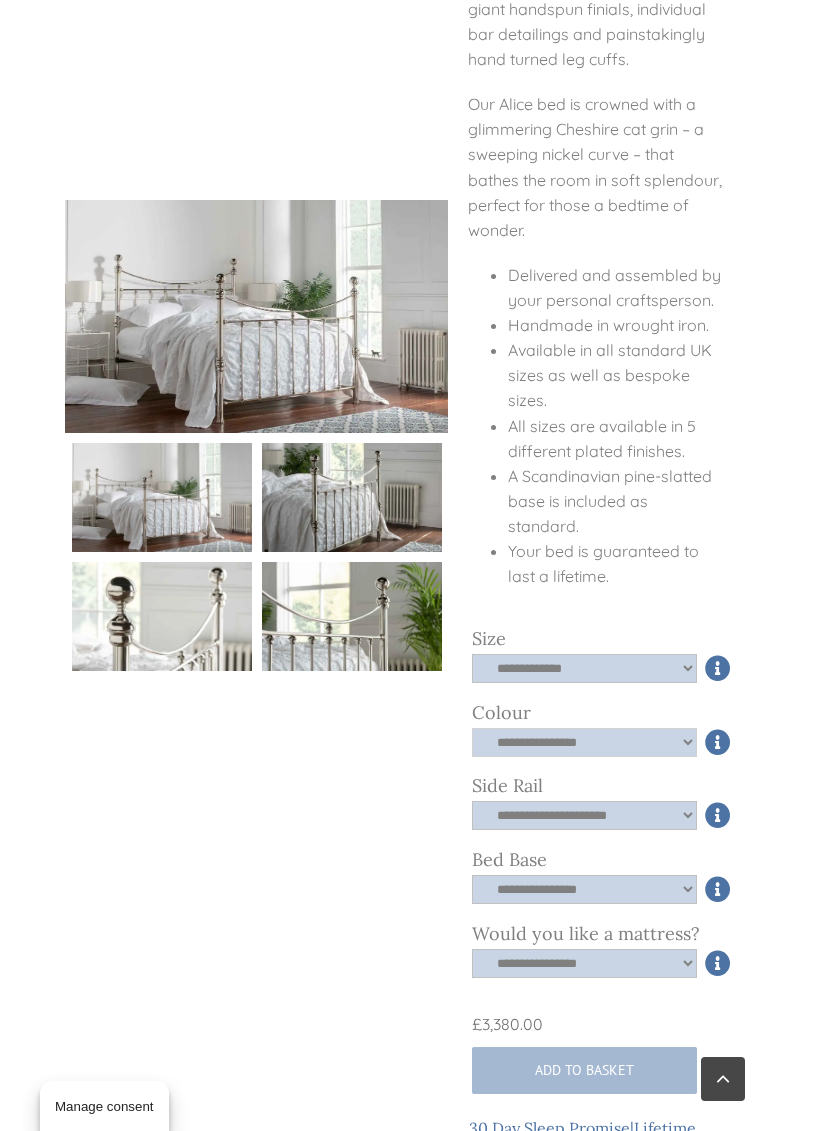 select on "****" 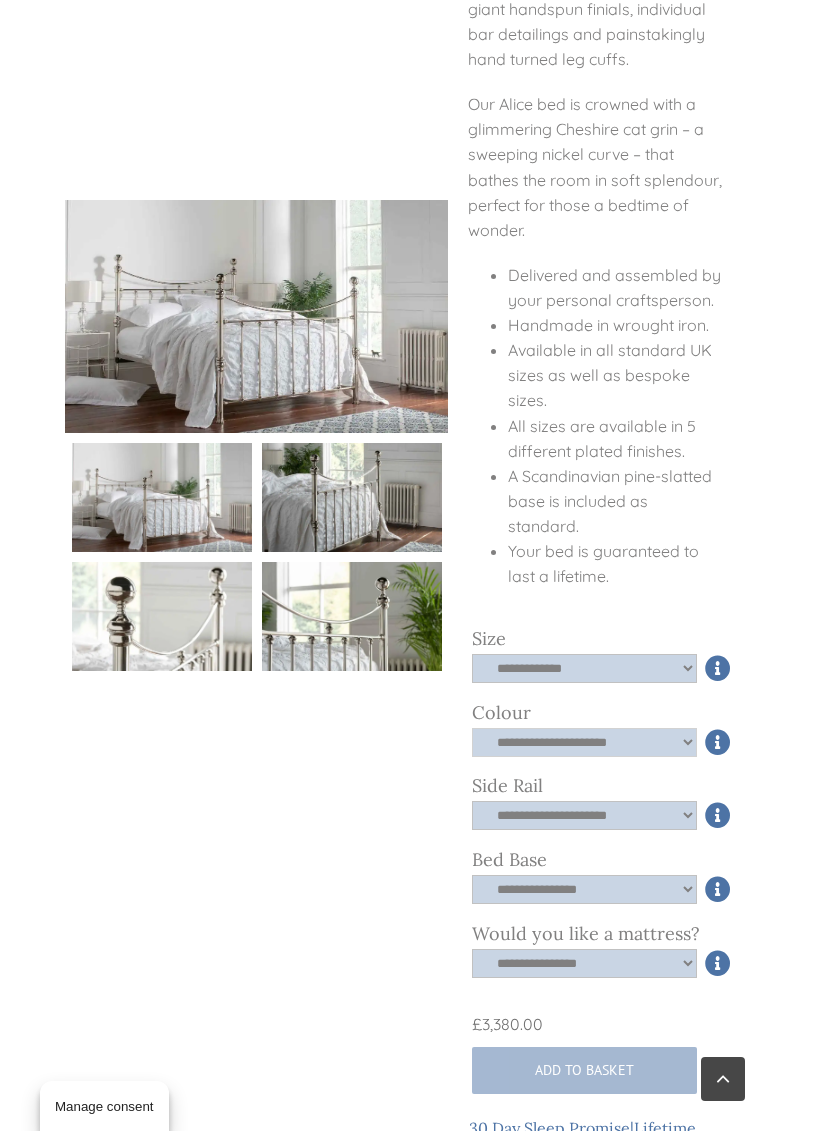 click on "**********" 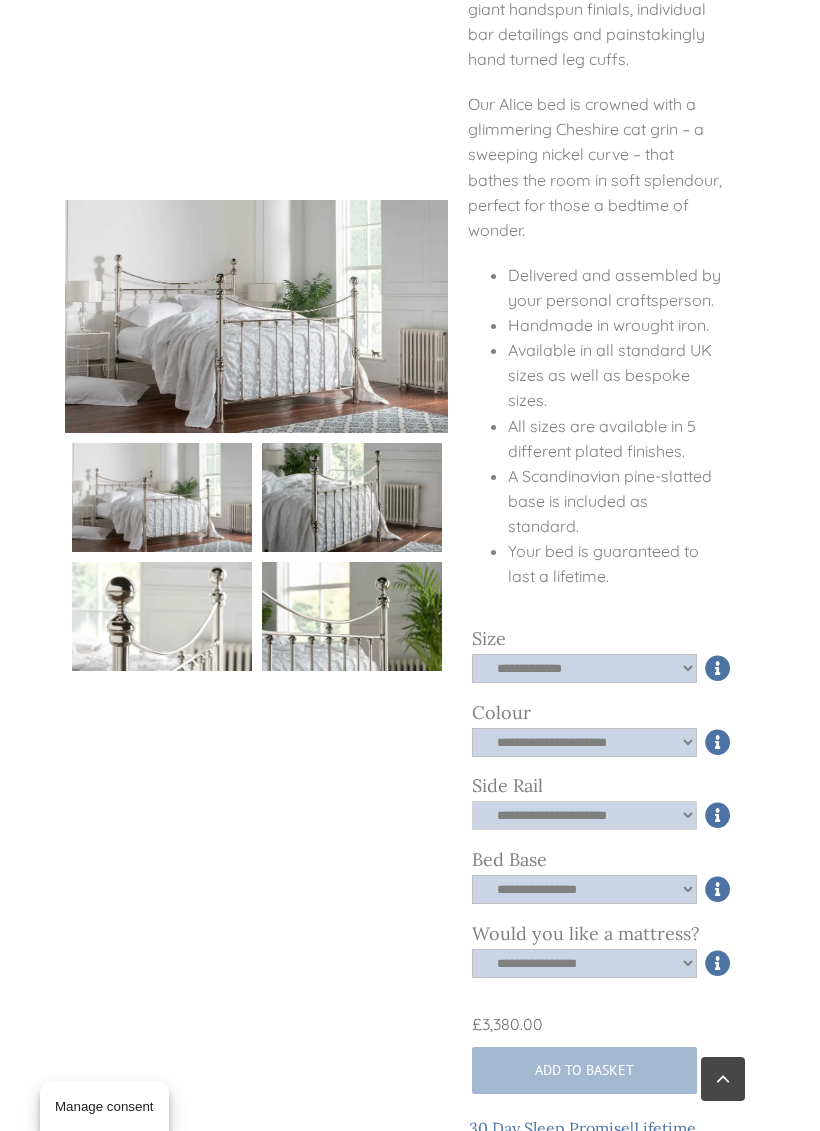 click on "**********" 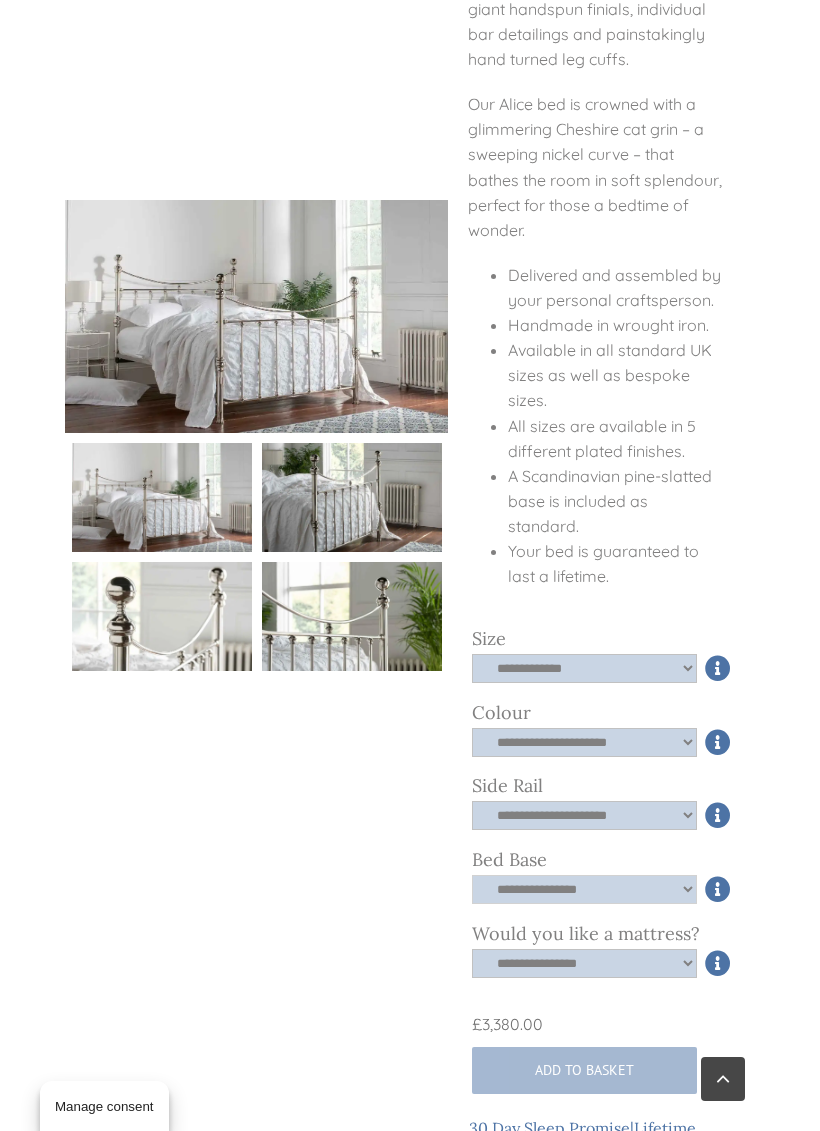 click on "**********" 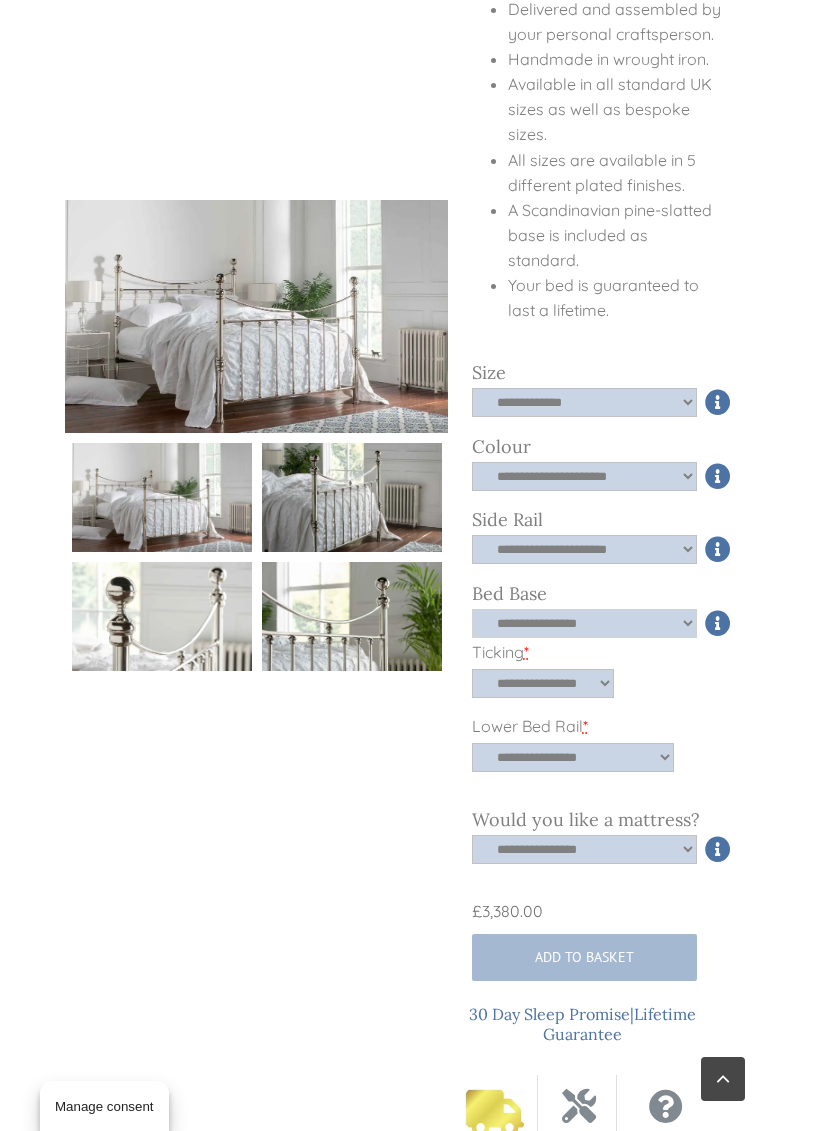 scroll, scrollTop: 957, scrollLeft: 0, axis: vertical 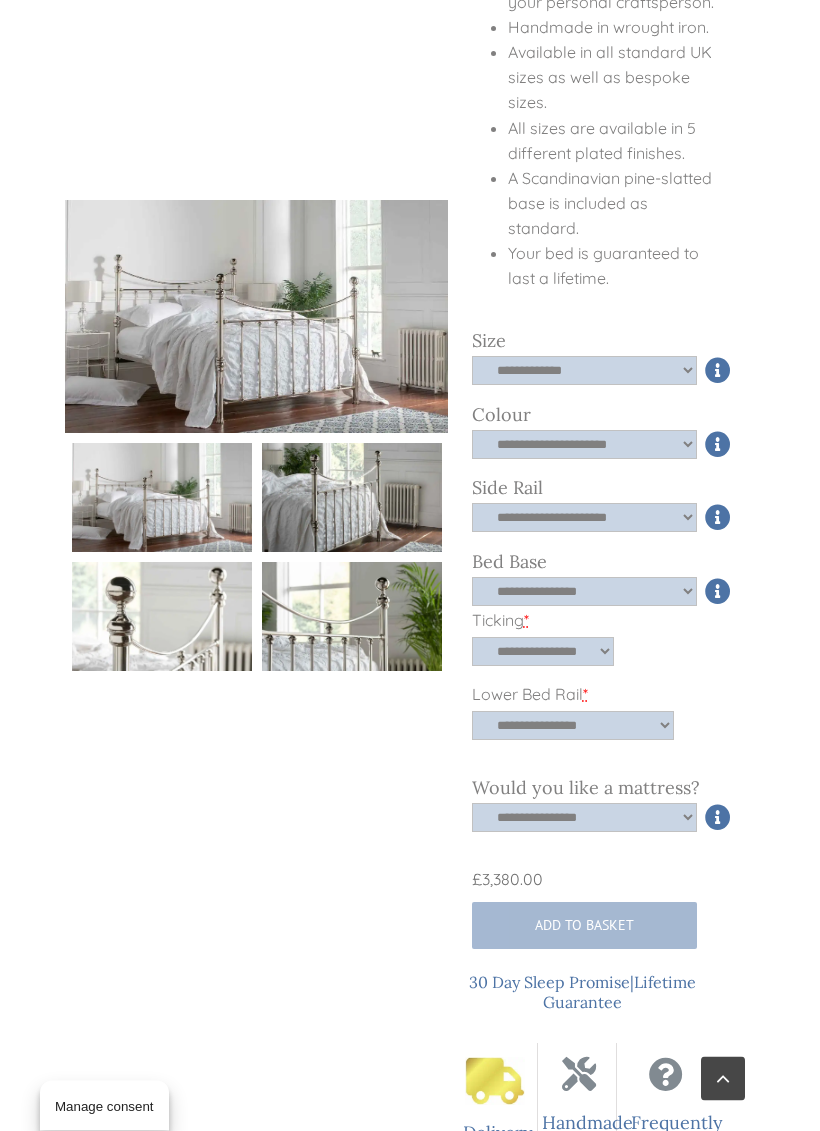 click on "**********" at bounding box center (543, 652) 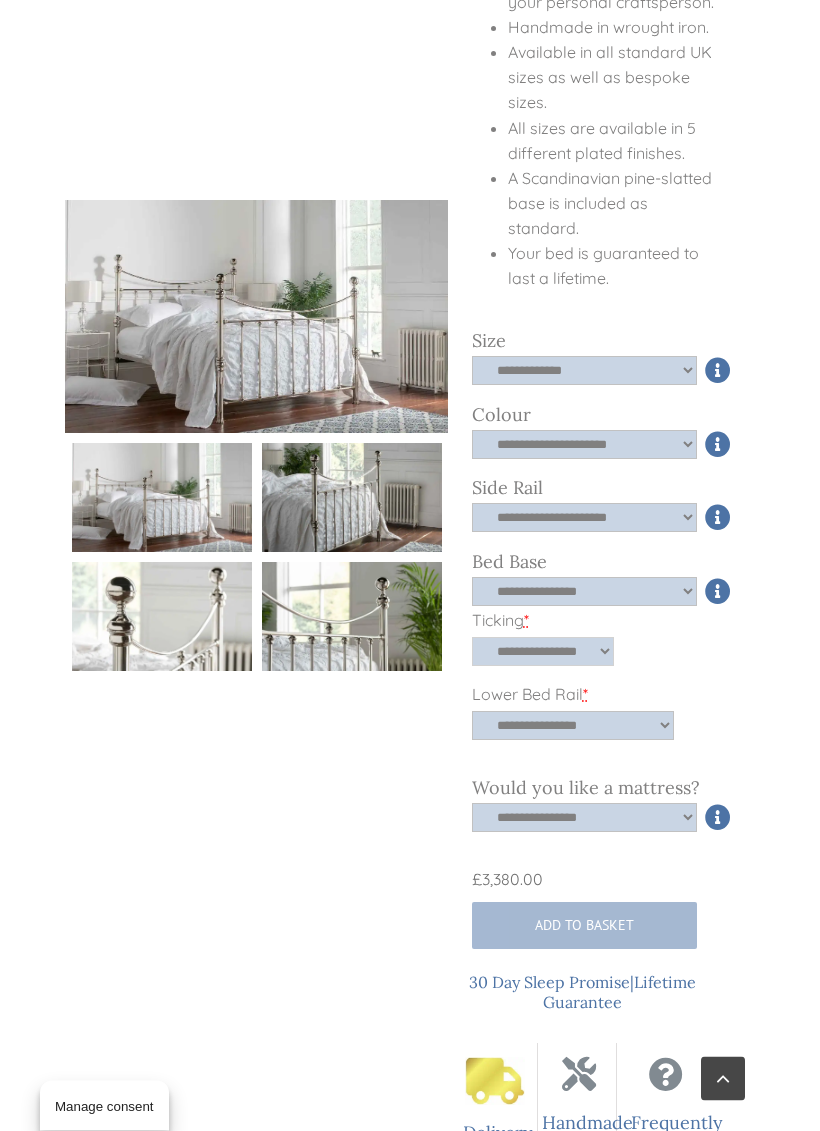 scroll, scrollTop: 958, scrollLeft: 0, axis: vertical 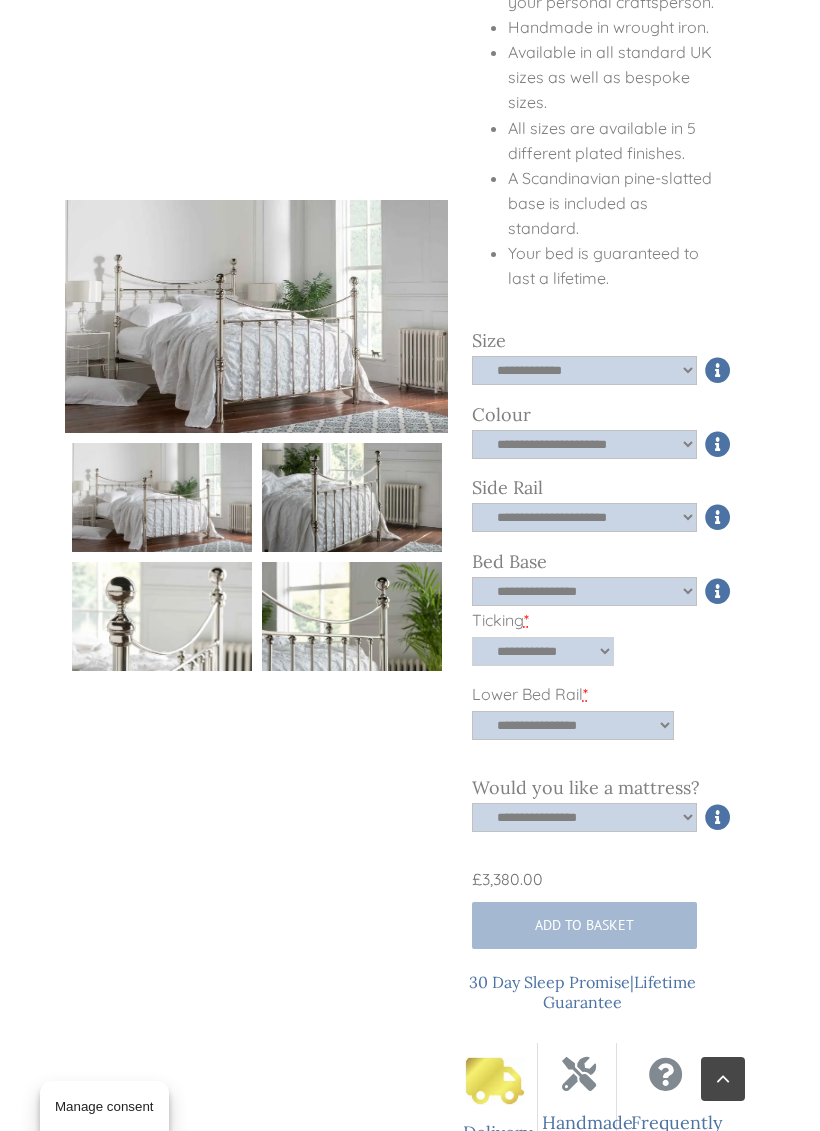 select on "**********" 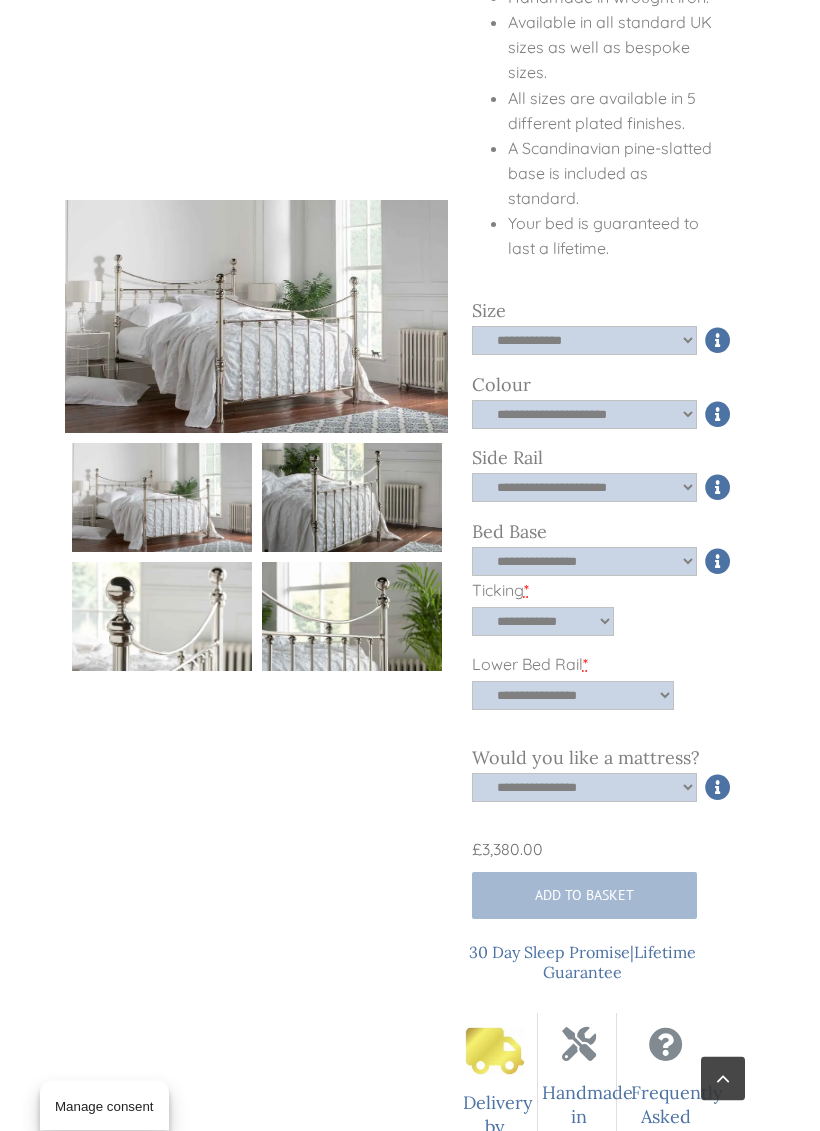 click on "**********" at bounding box center [585, 788] 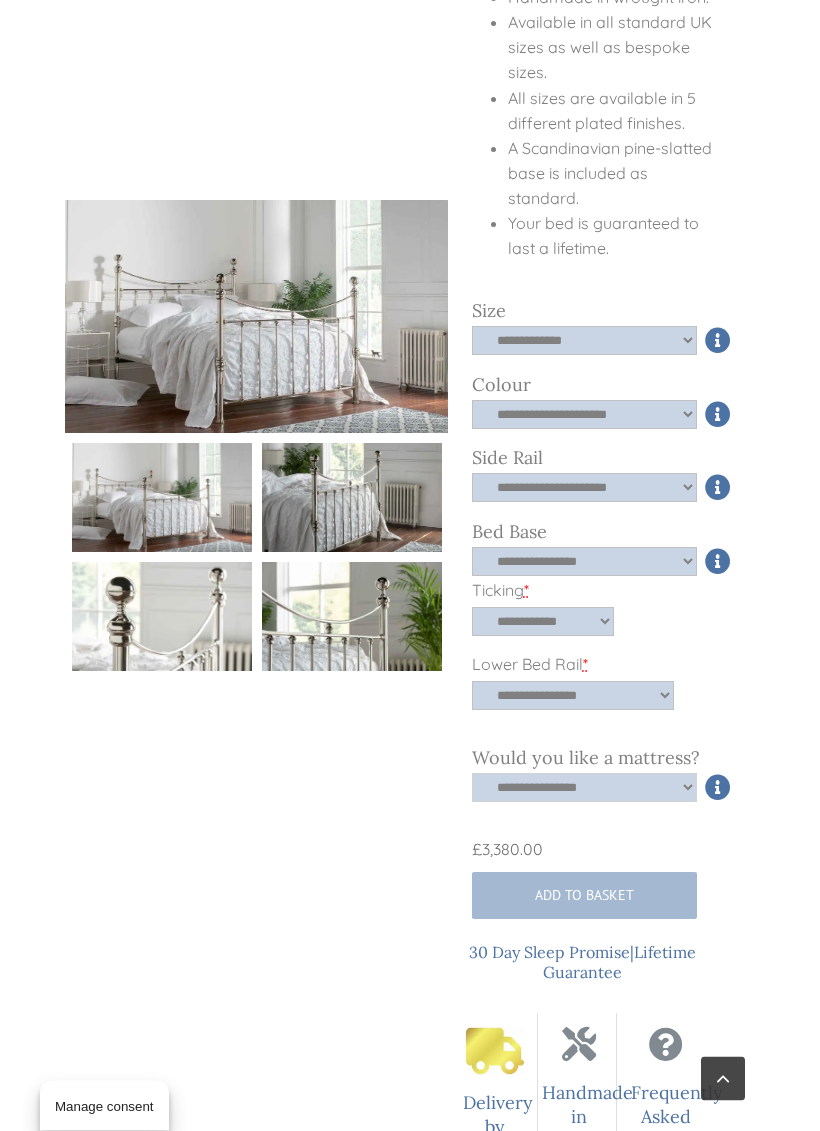 scroll, scrollTop: 988, scrollLeft: 0, axis: vertical 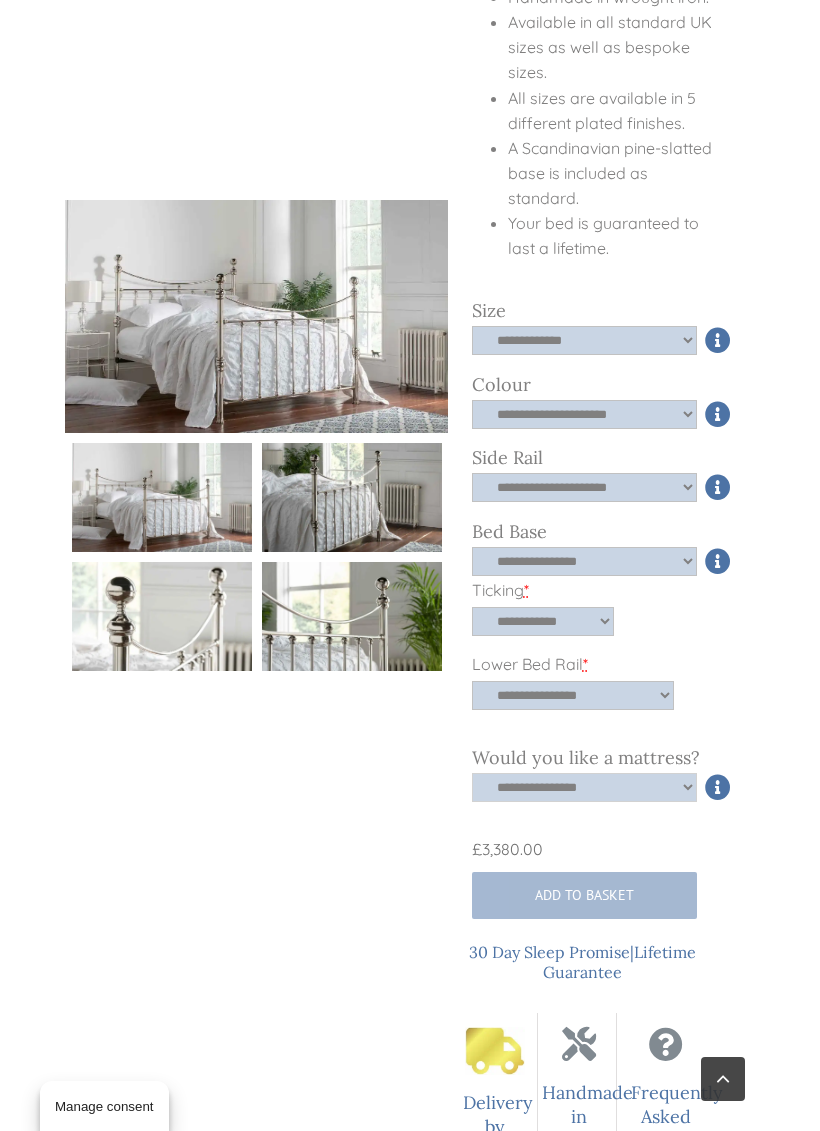 select on "****" 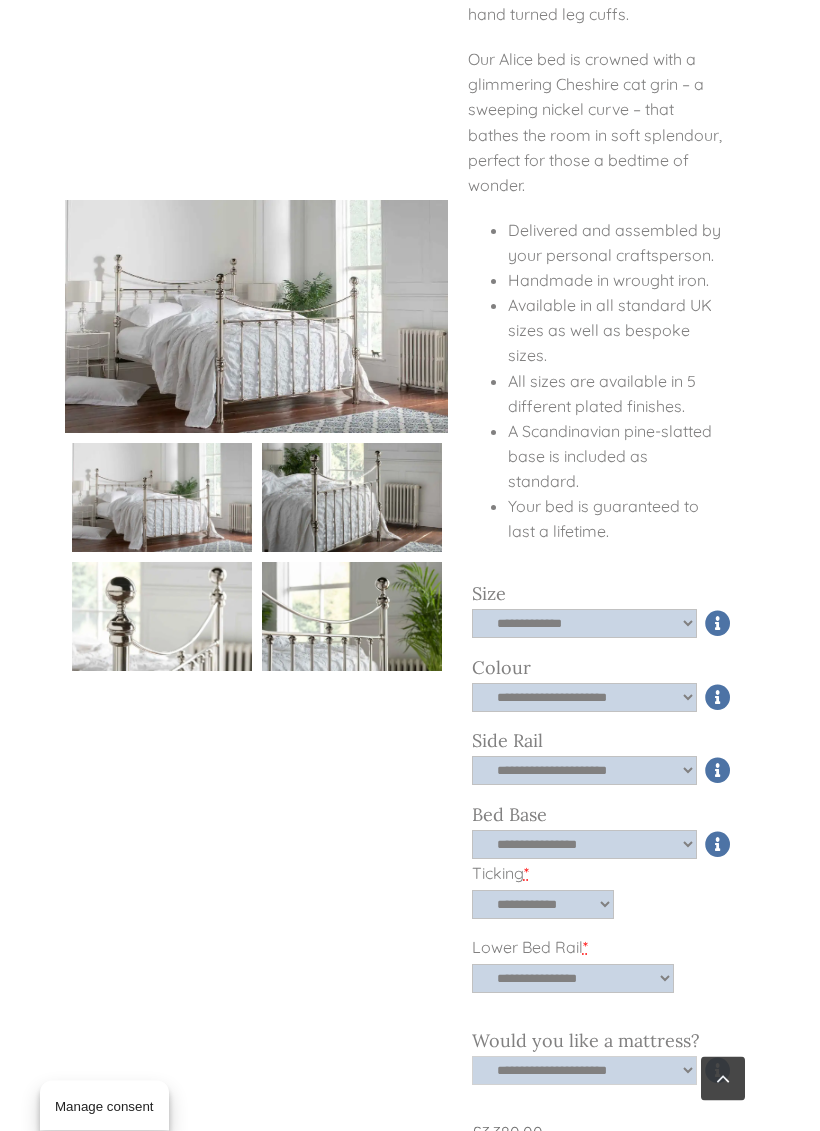 scroll, scrollTop: 257, scrollLeft: 0, axis: vertical 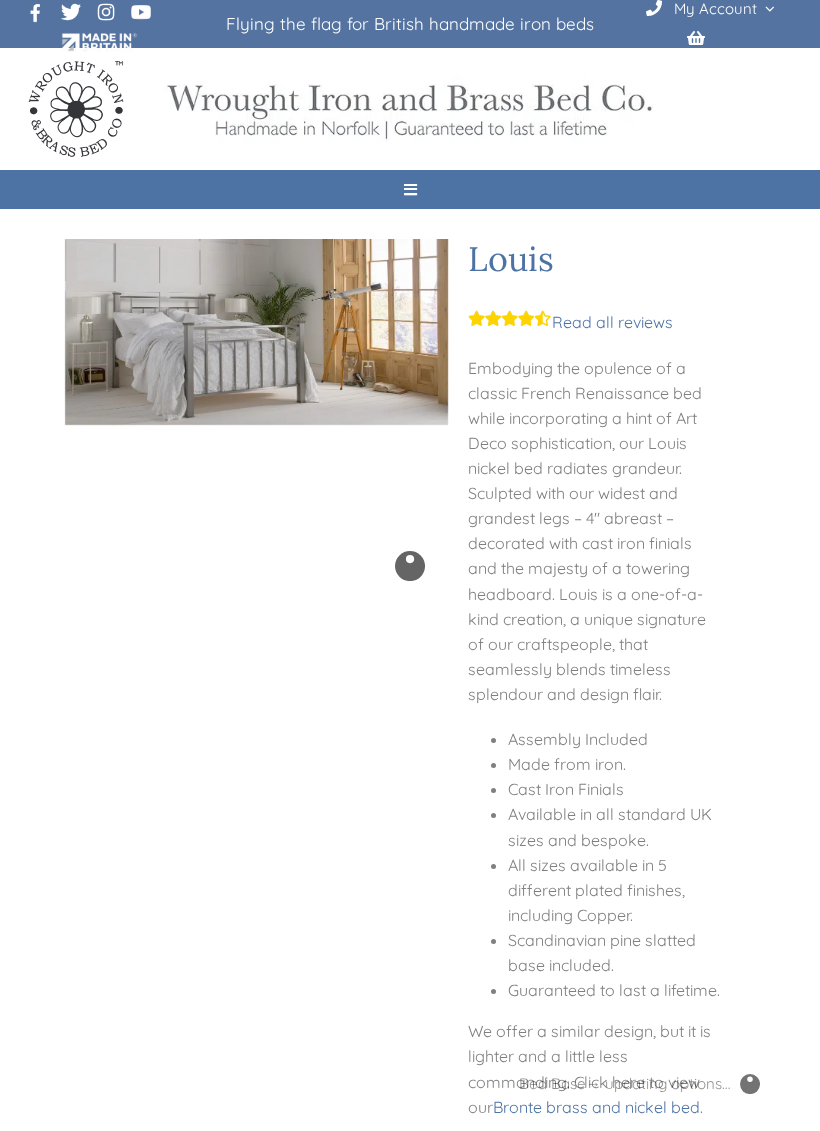 checkbox on "****" 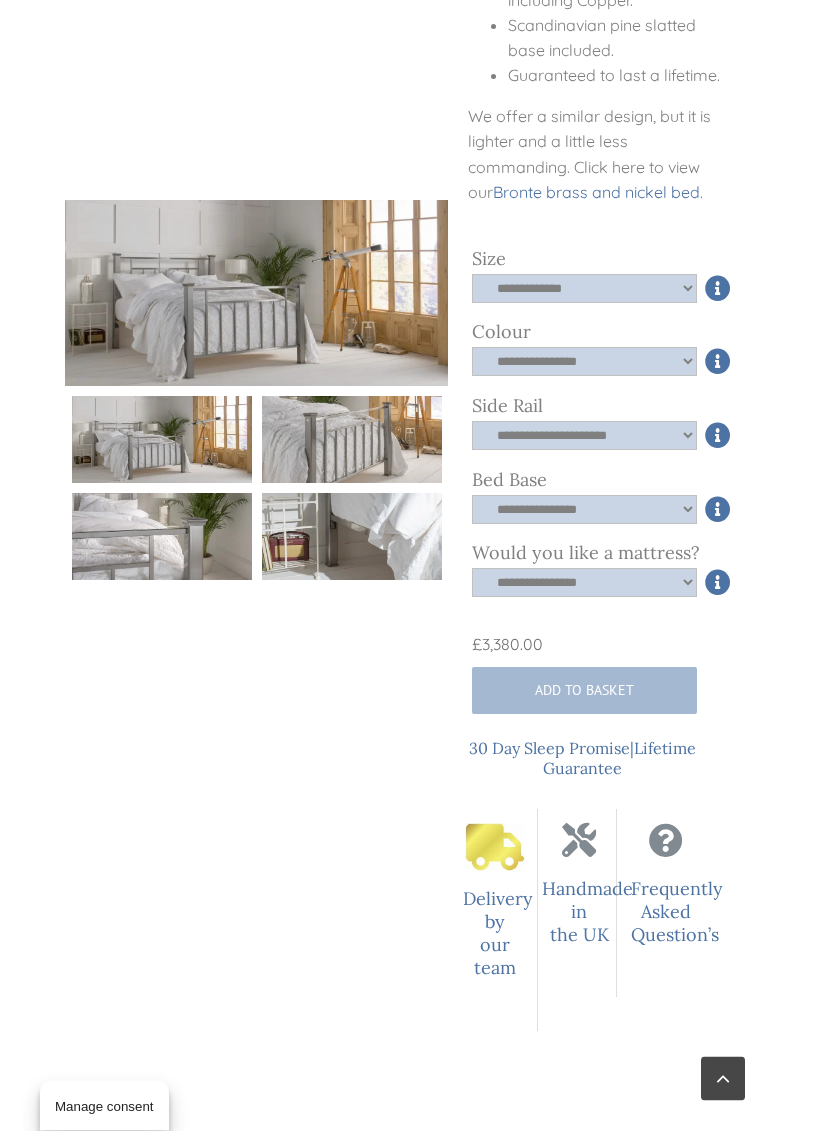 scroll, scrollTop: 887, scrollLeft: 0, axis: vertical 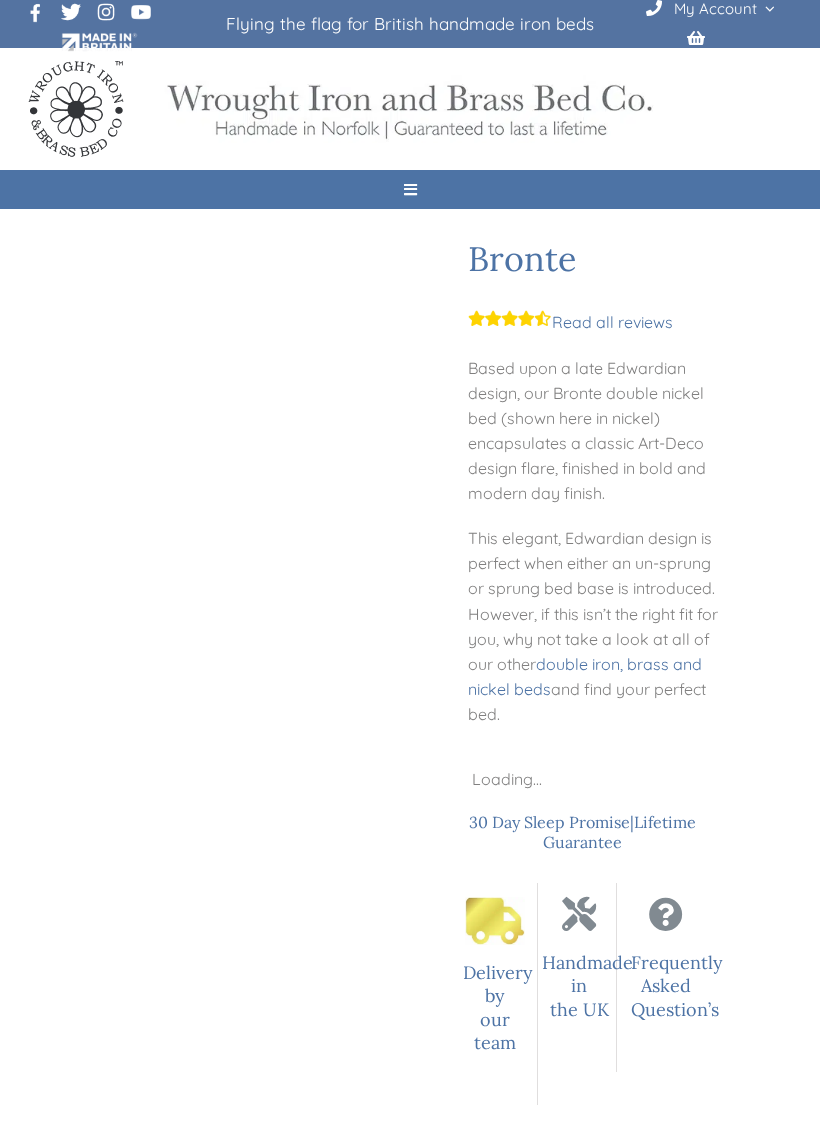checkbox on "****" 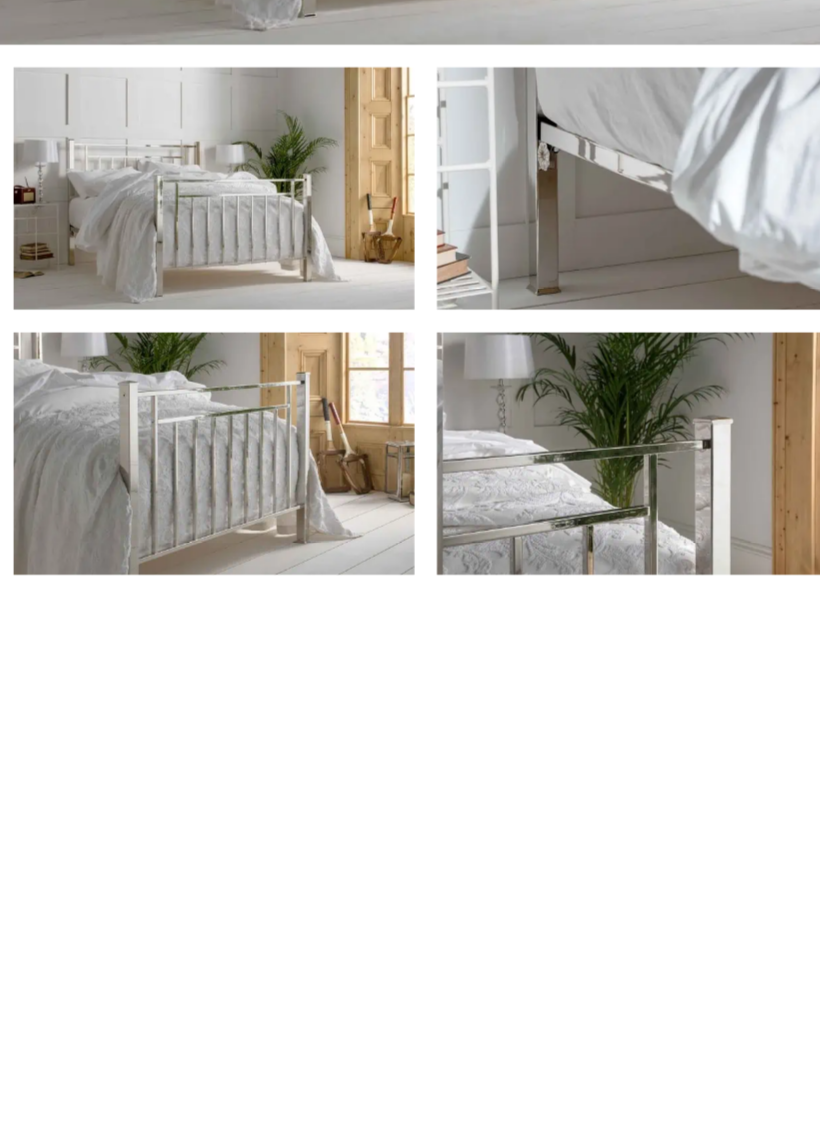 click on "**********" at bounding box center (410, 916) 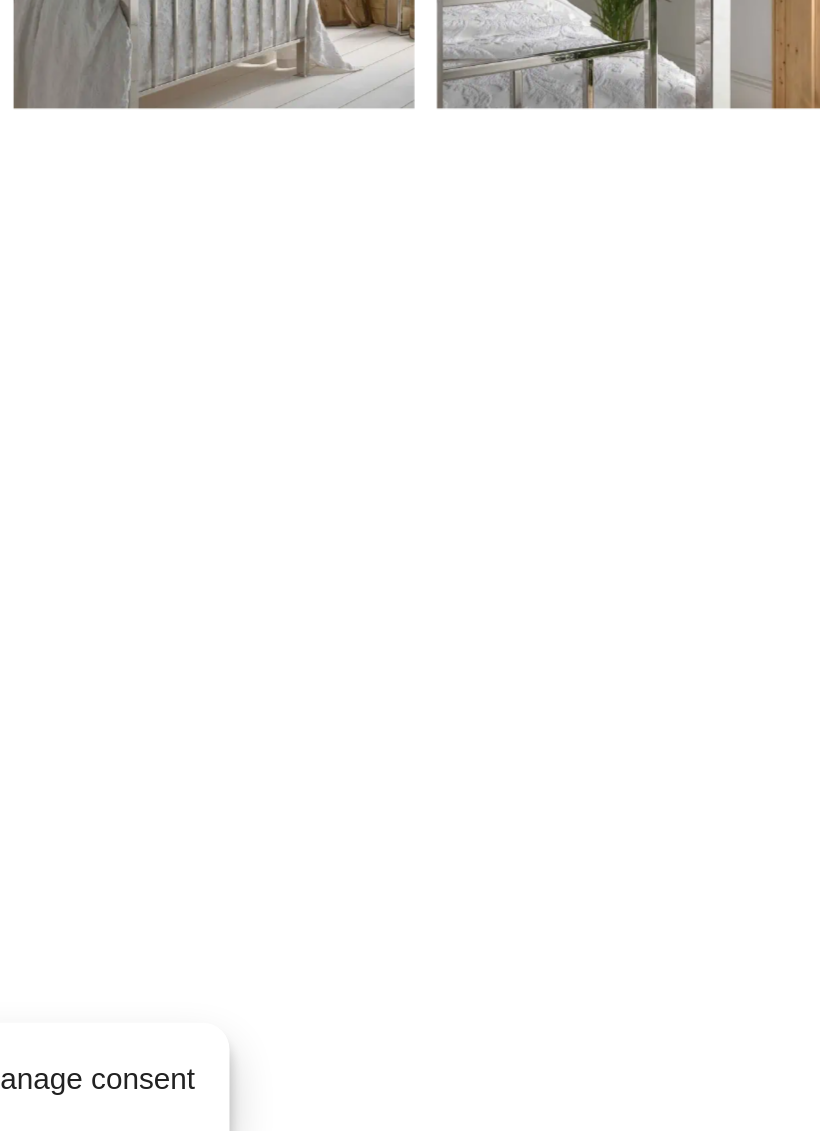 scroll, scrollTop: 104, scrollLeft: 0, axis: vertical 